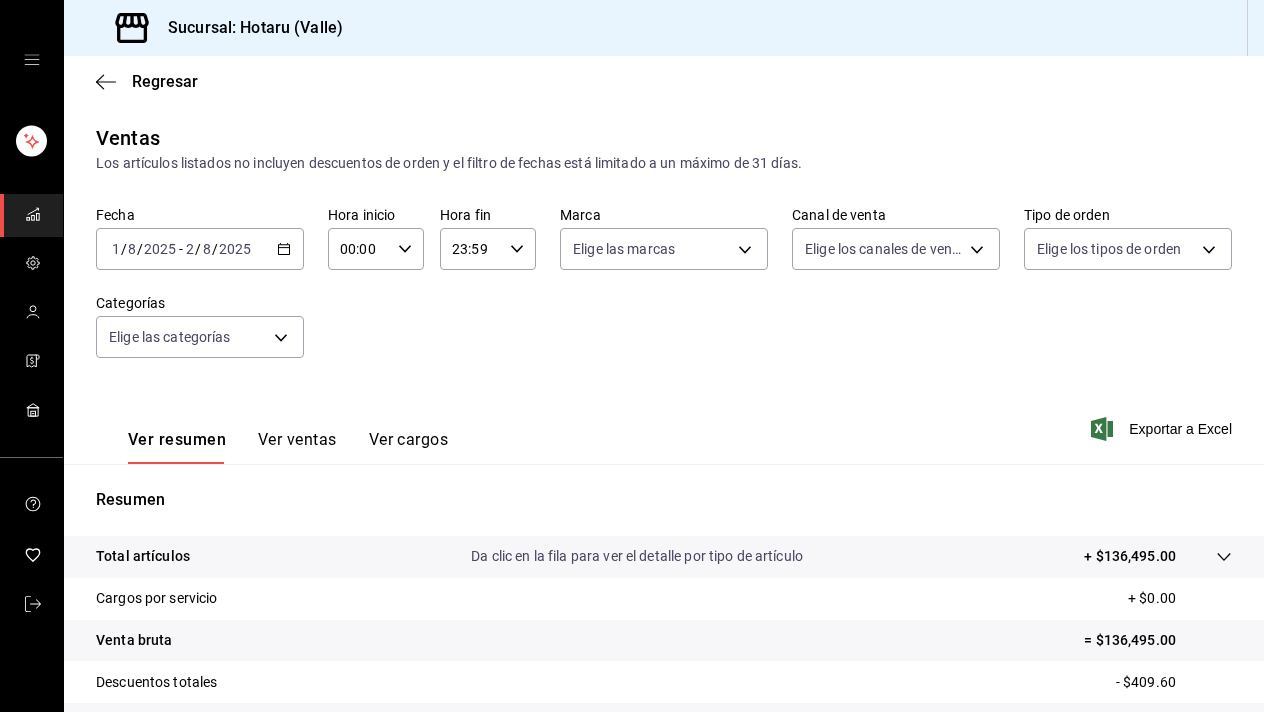 scroll, scrollTop: 0, scrollLeft: 0, axis: both 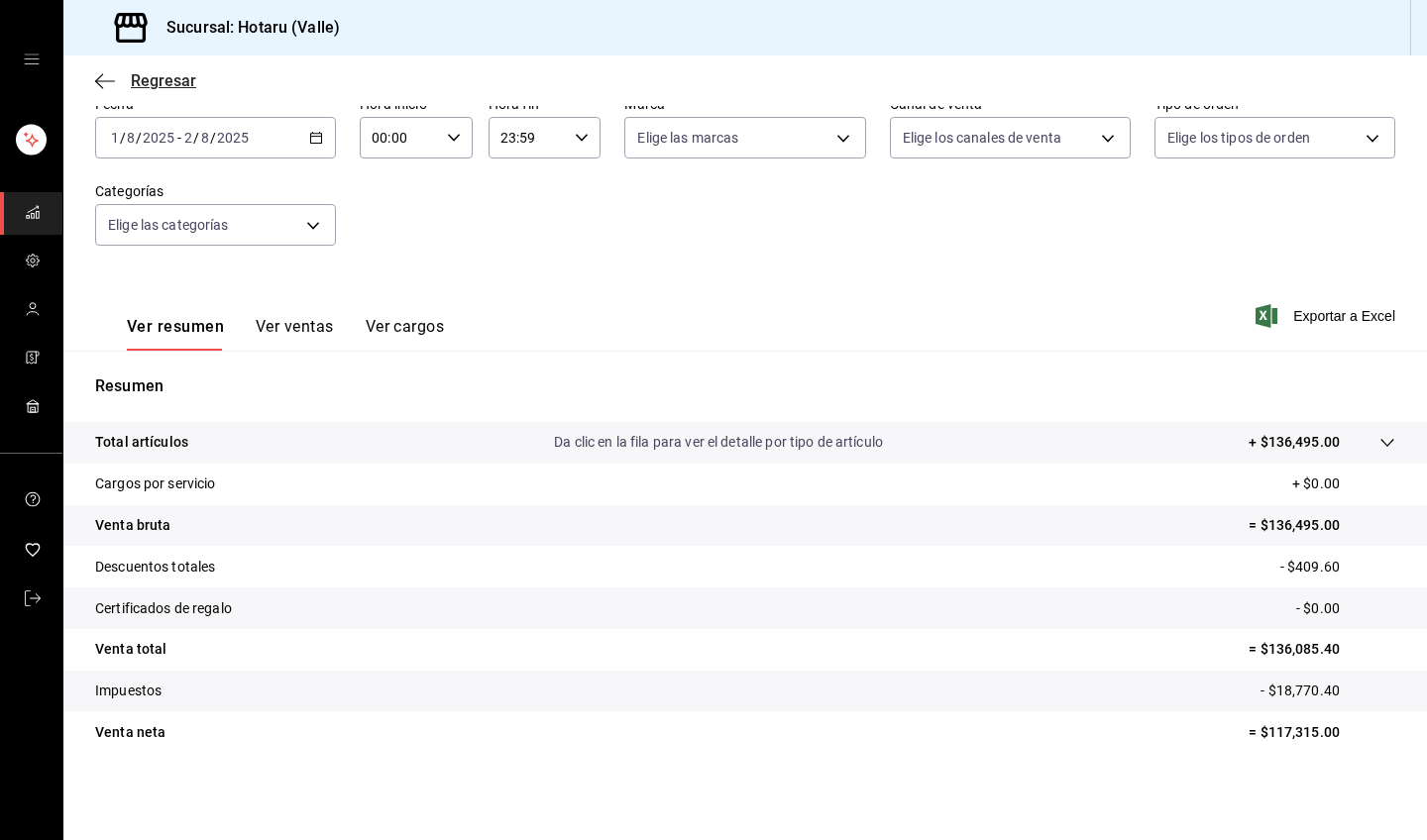 click 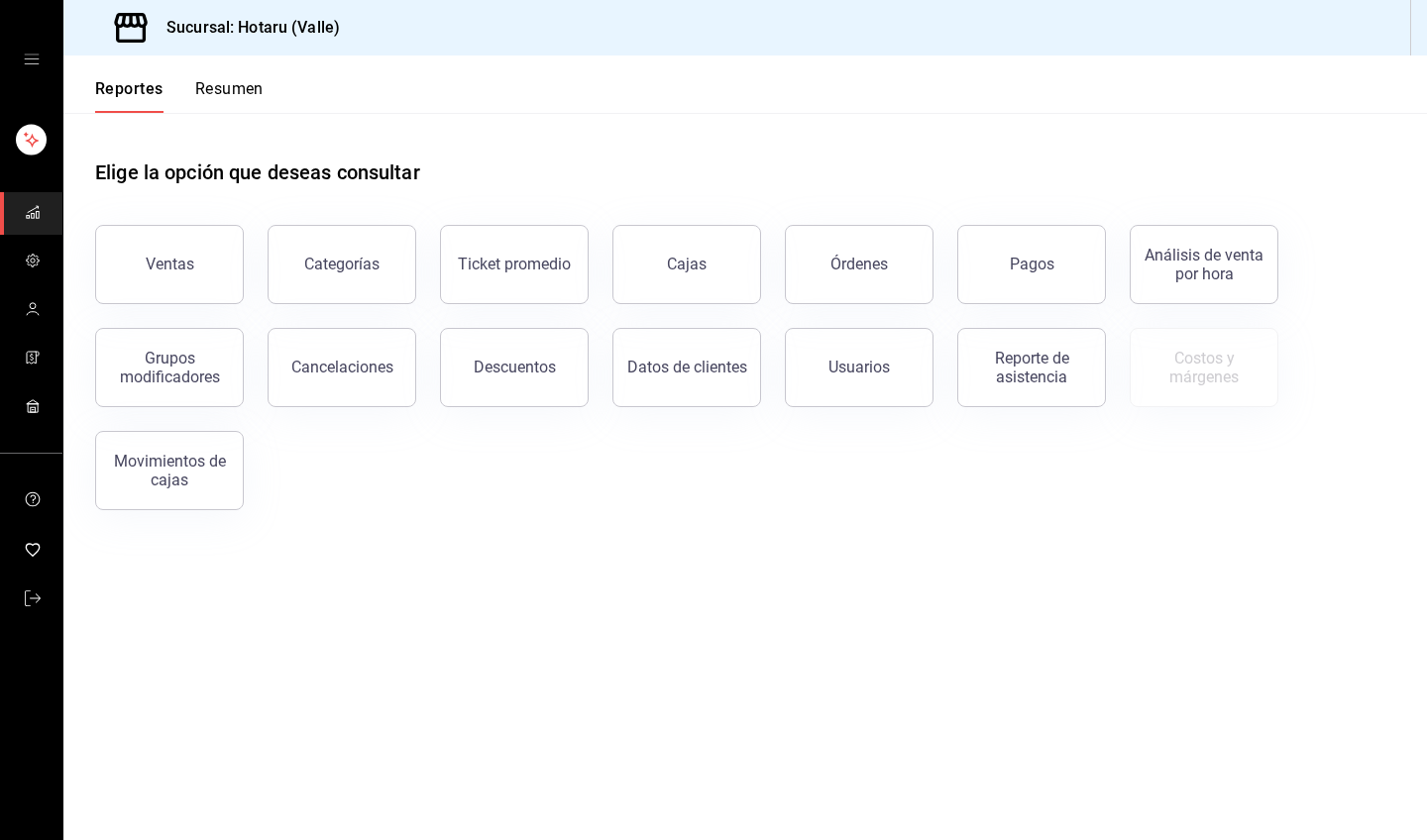 click on "Reportes" at bounding box center [129, 96] 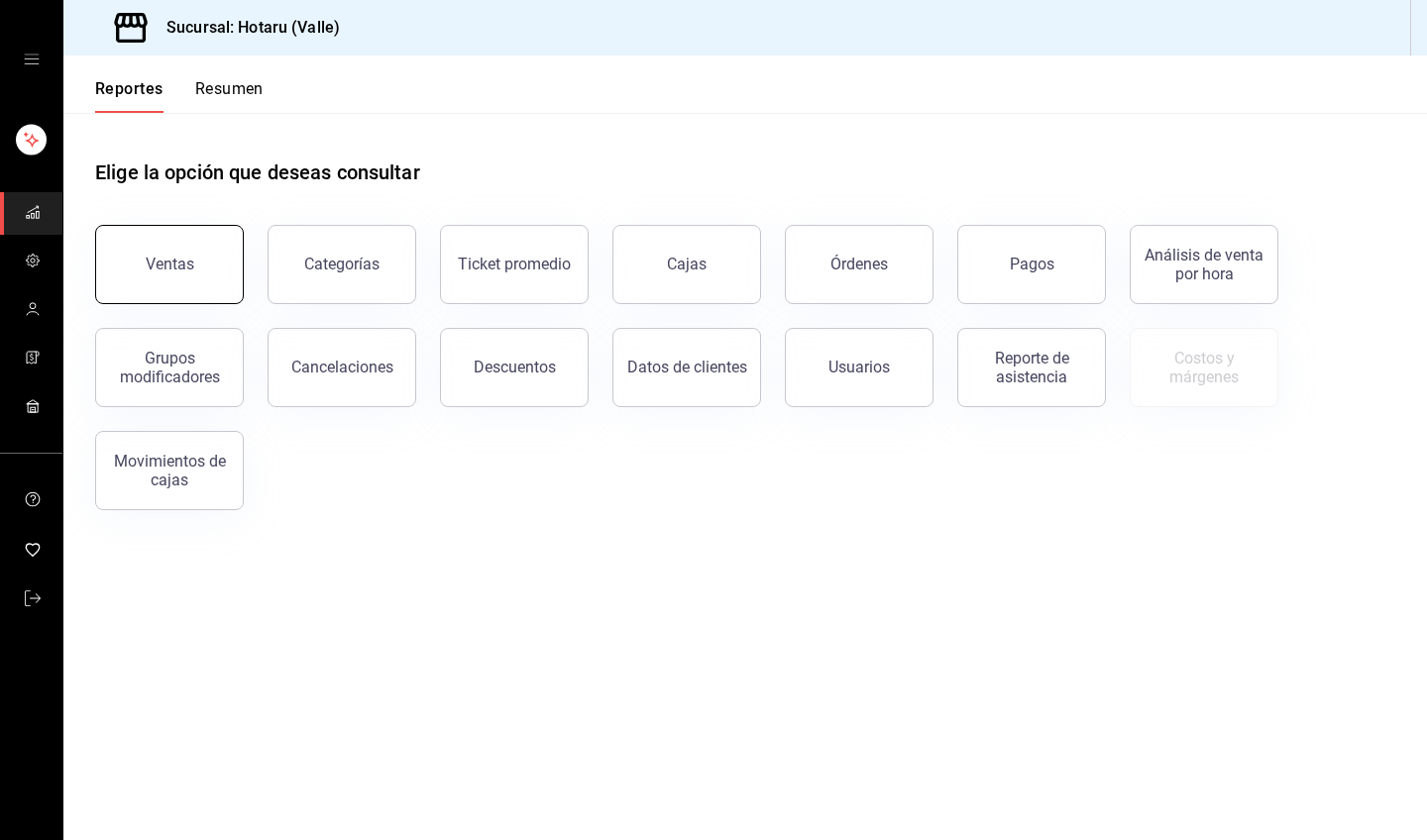 click on "Ventas" at bounding box center (169, 263) 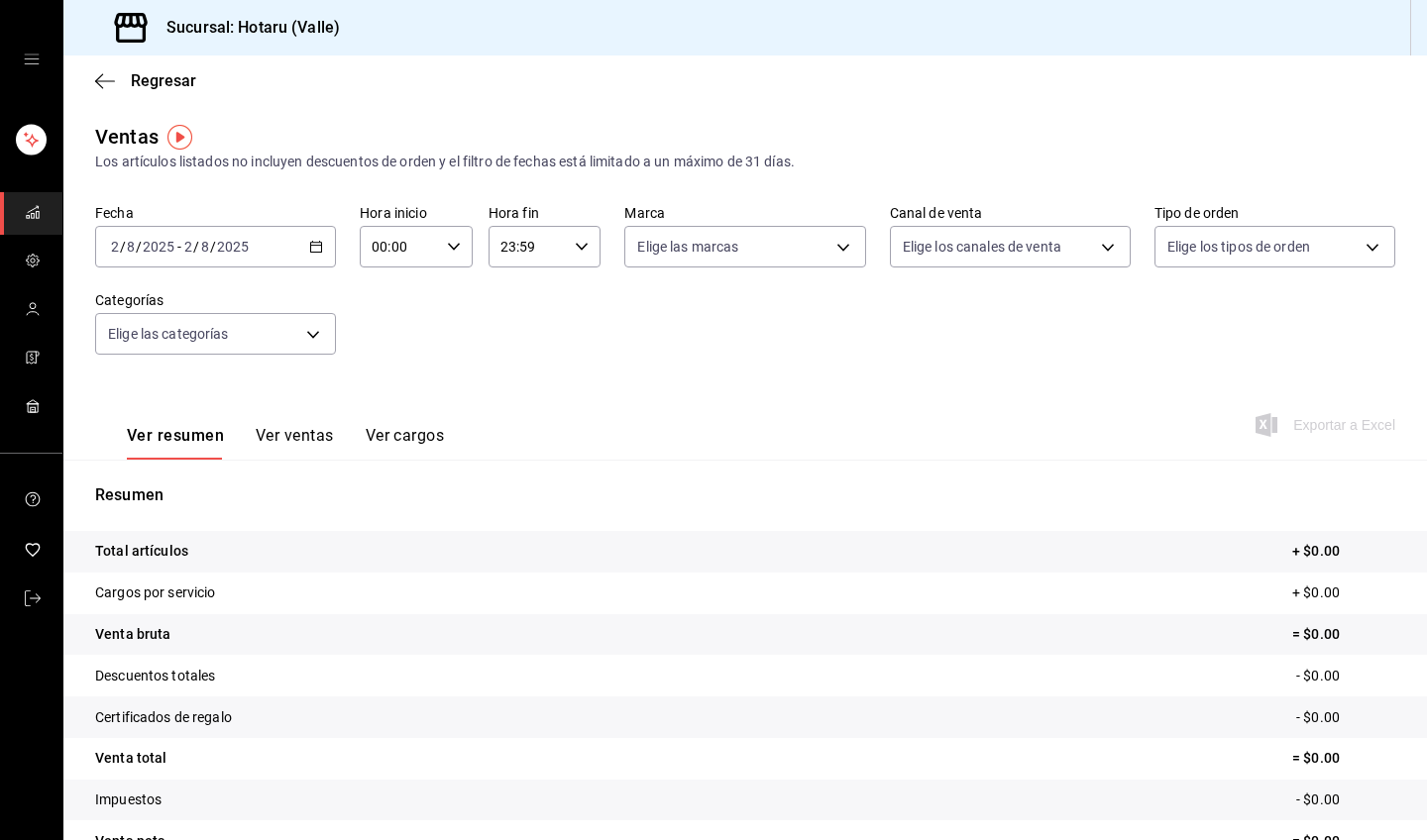 click 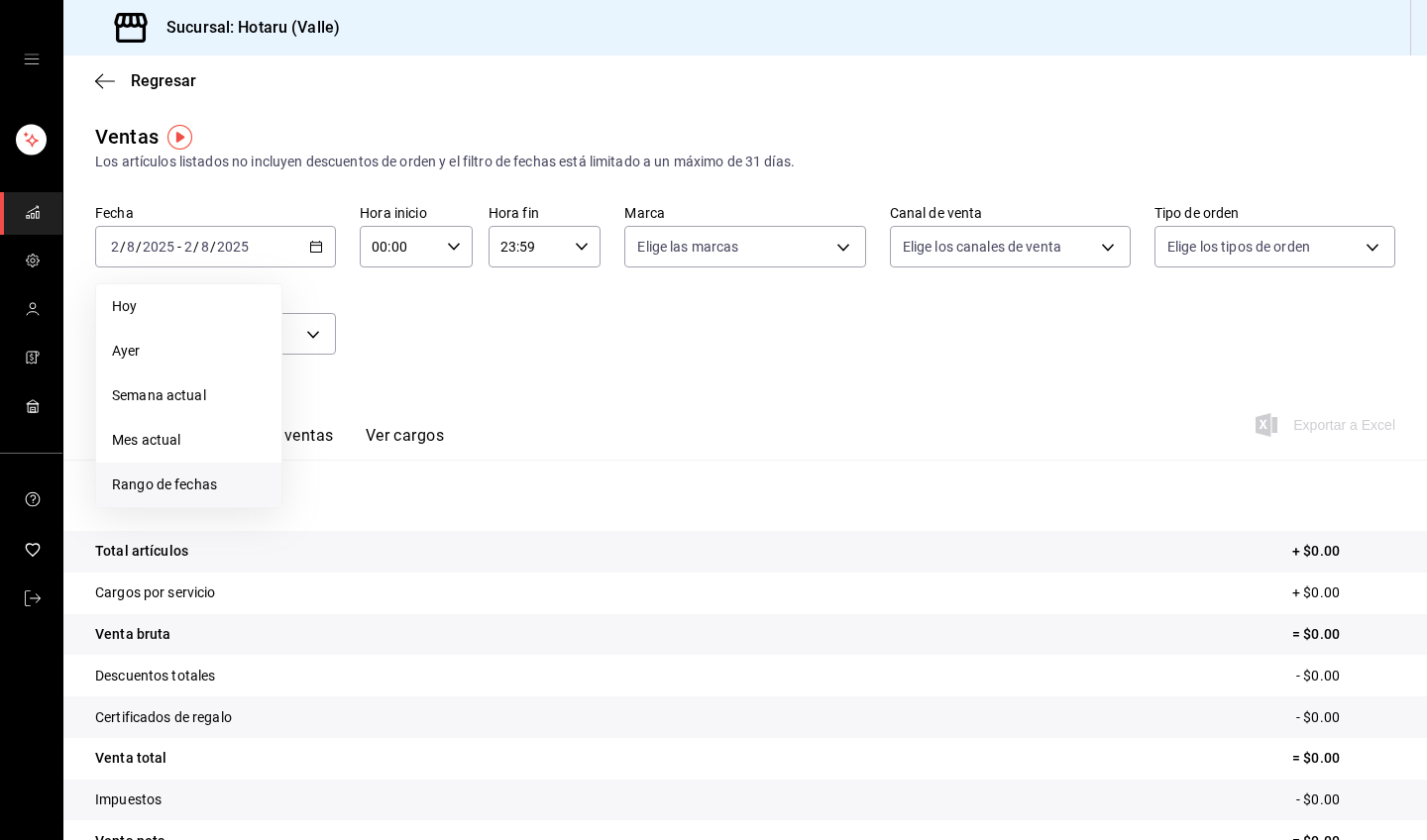 click on "Rango de fechas" at bounding box center (188, 484) 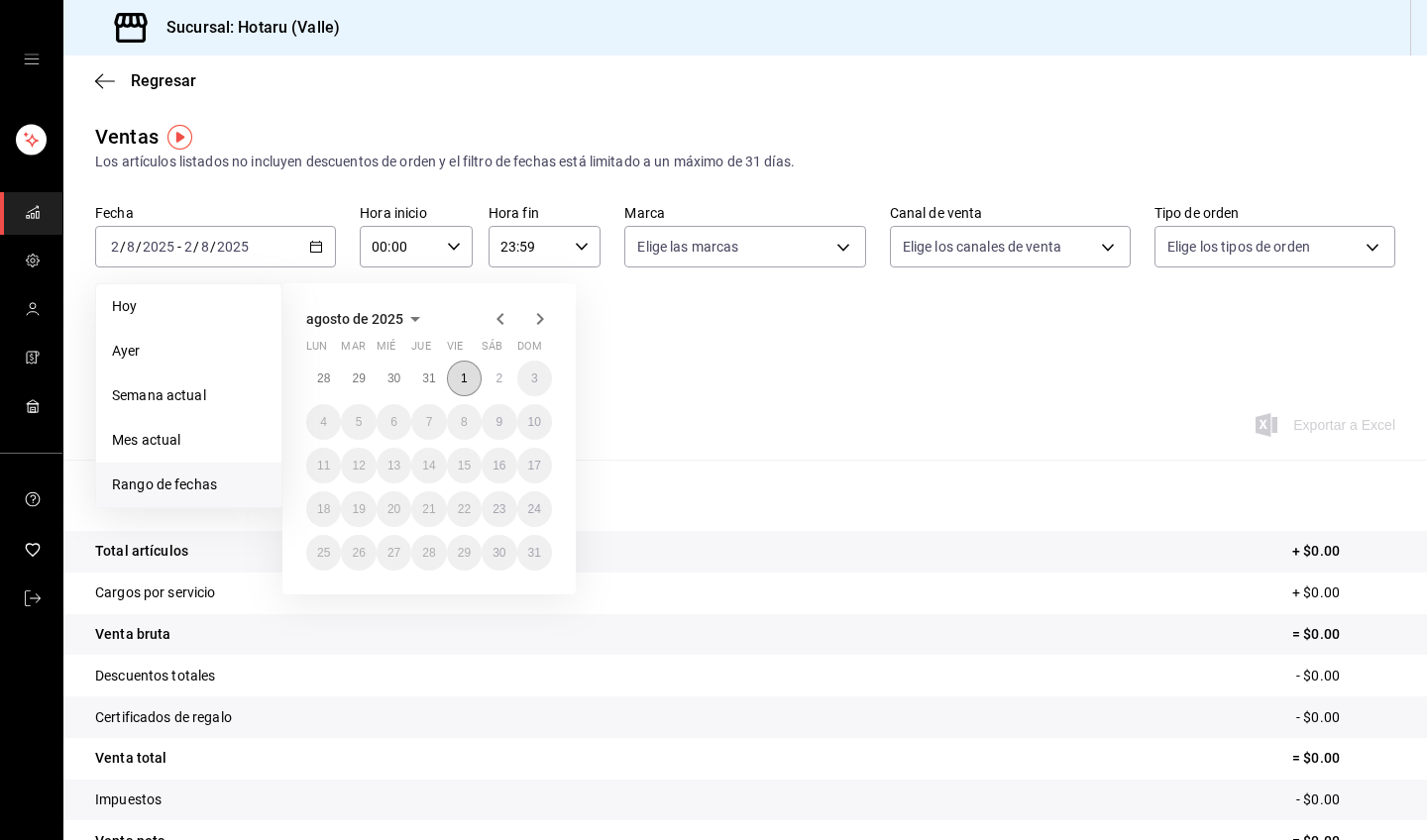 click on "1" at bounding box center [464, 378] 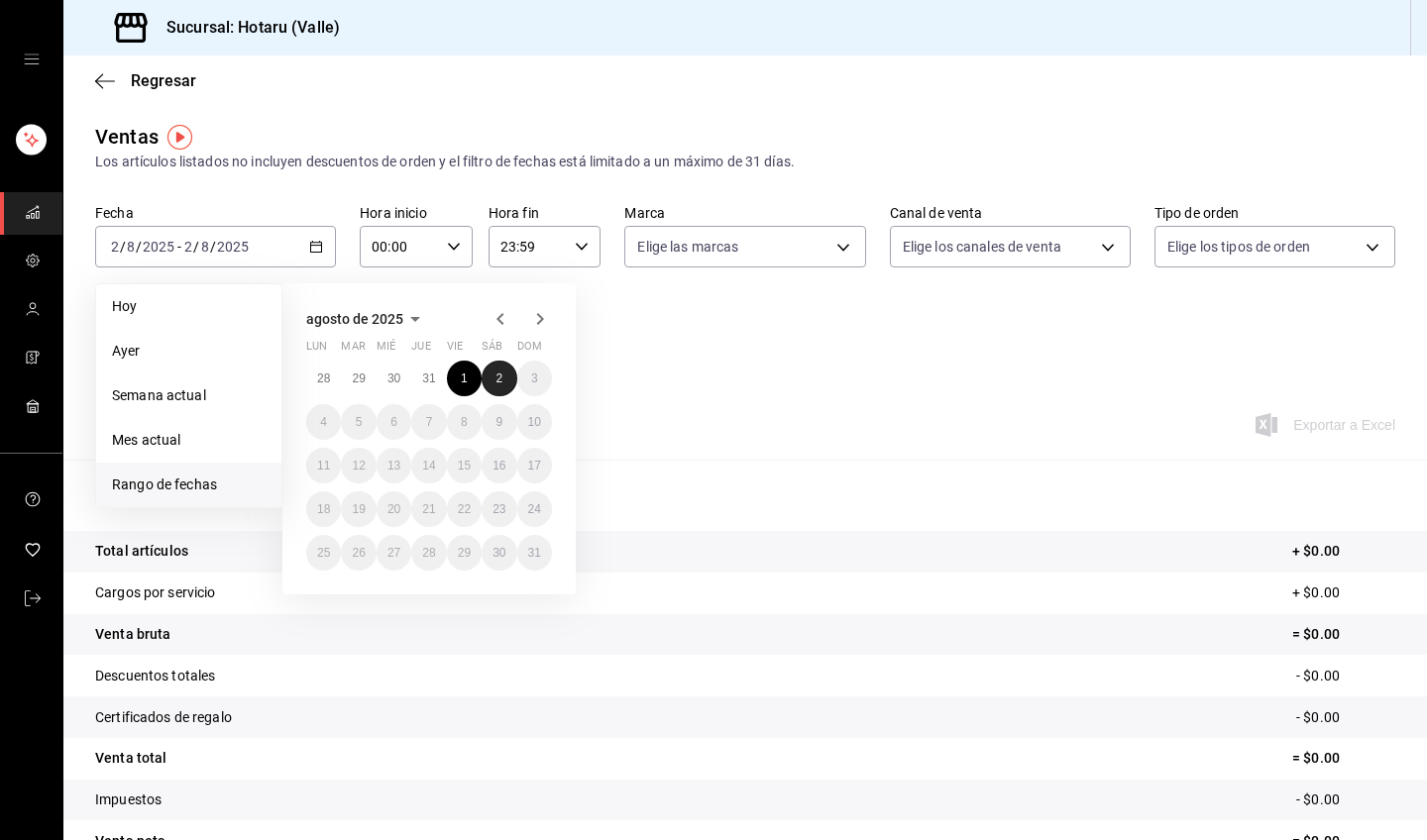 click on "2" at bounding box center (498, 378) 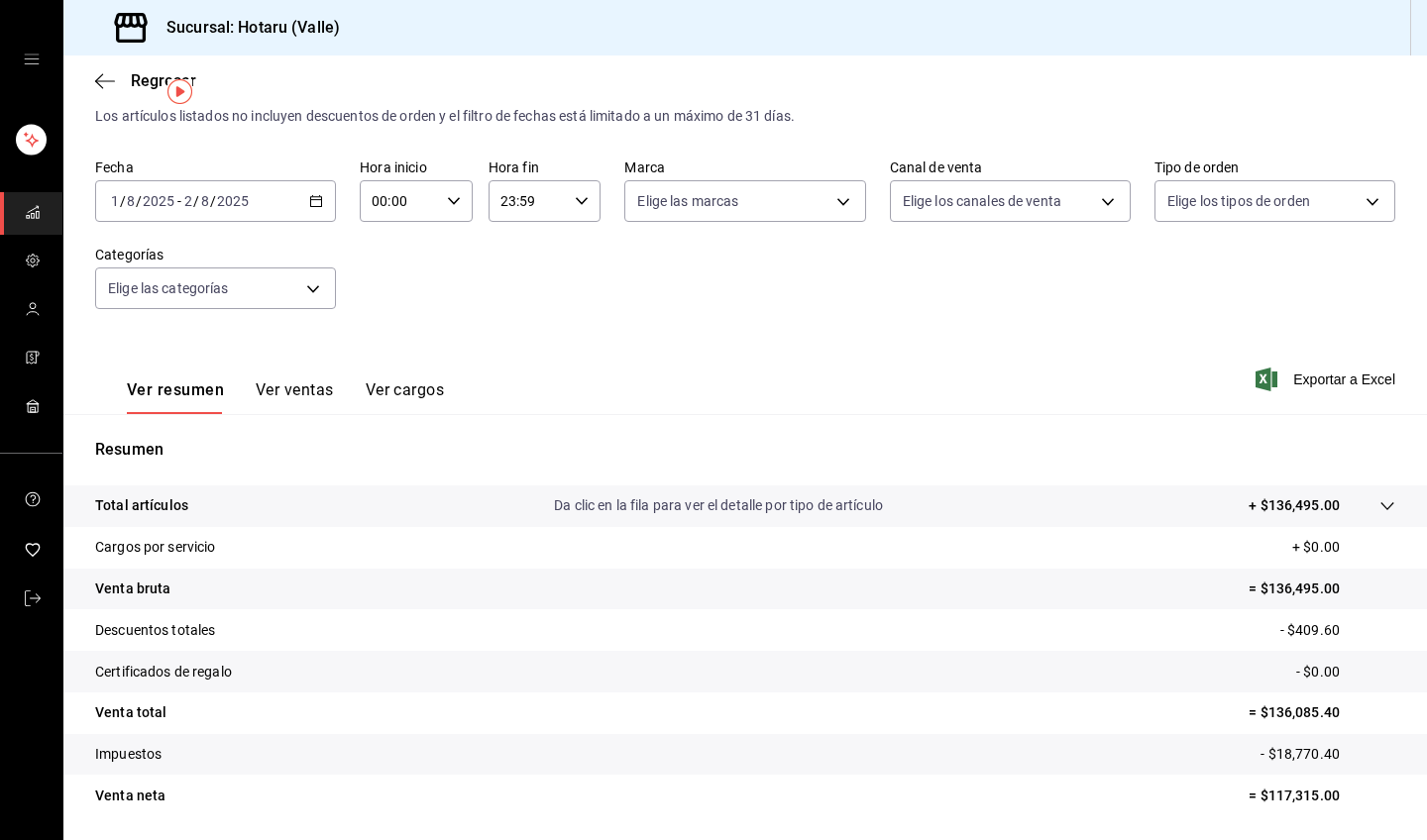 scroll, scrollTop: 65, scrollLeft: 0, axis: vertical 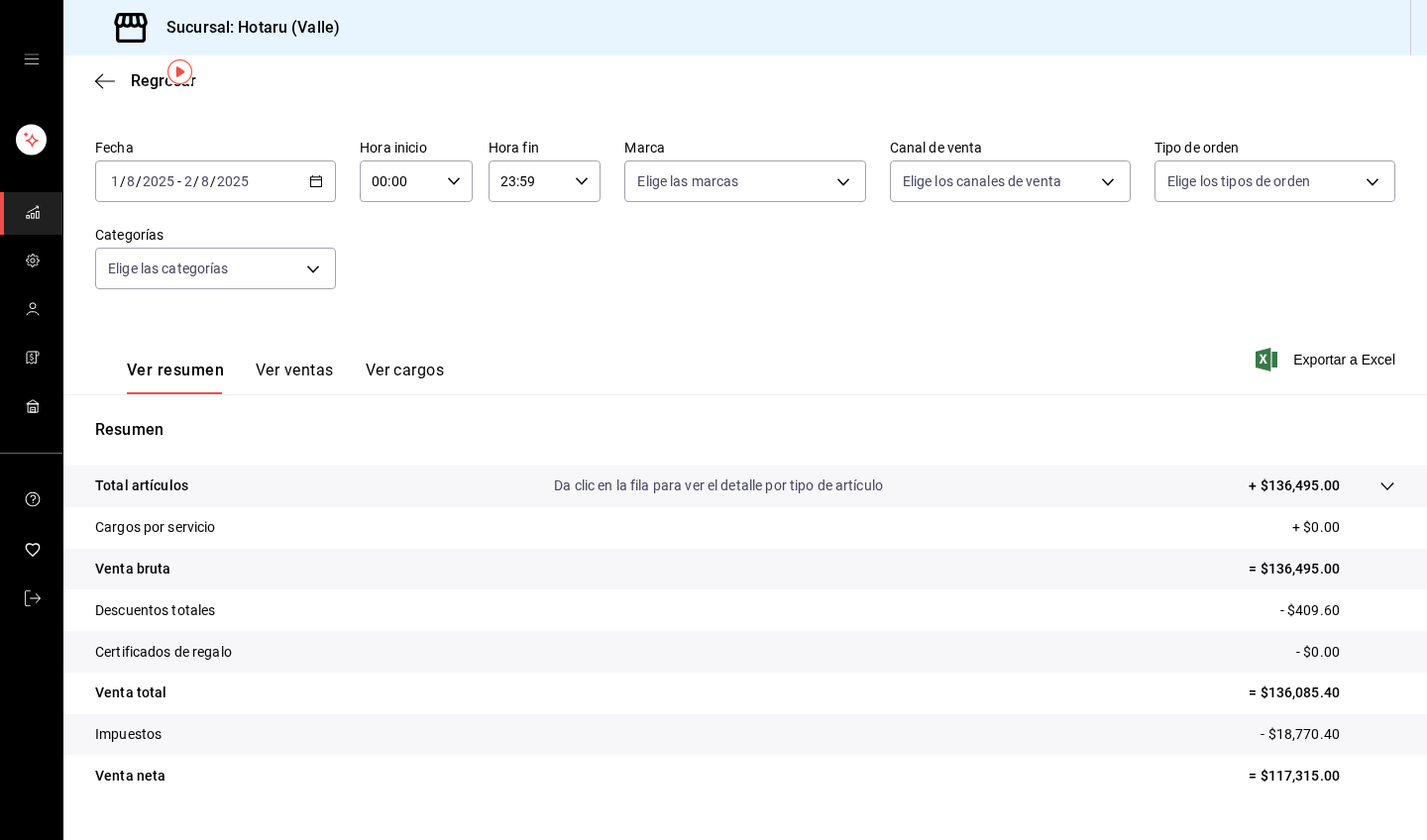 click on "Ver ventas" at bounding box center [294, 377] 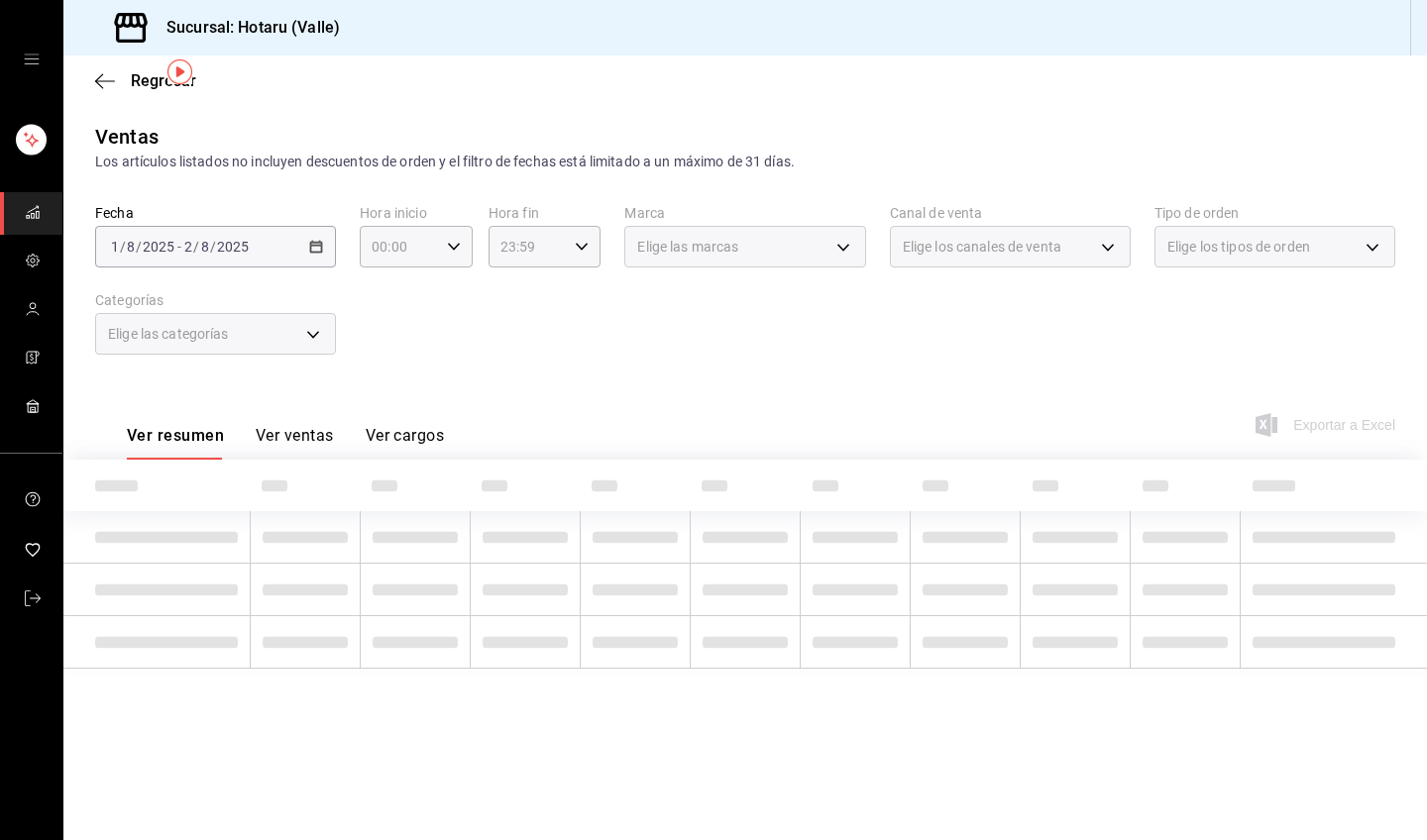scroll, scrollTop: 0, scrollLeft: 0, axis: both 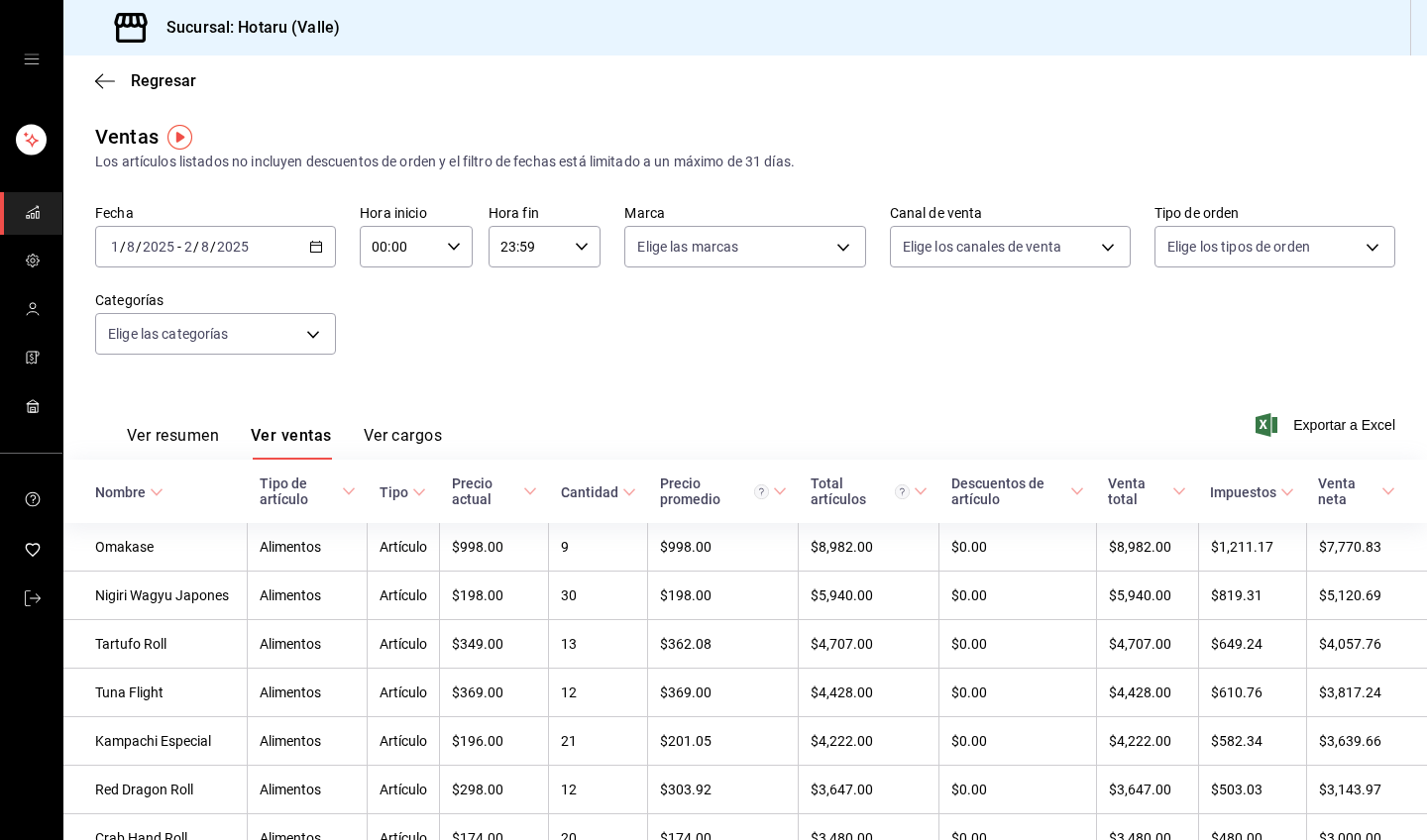 click on "Nombre" at bounding box center (120, 492) 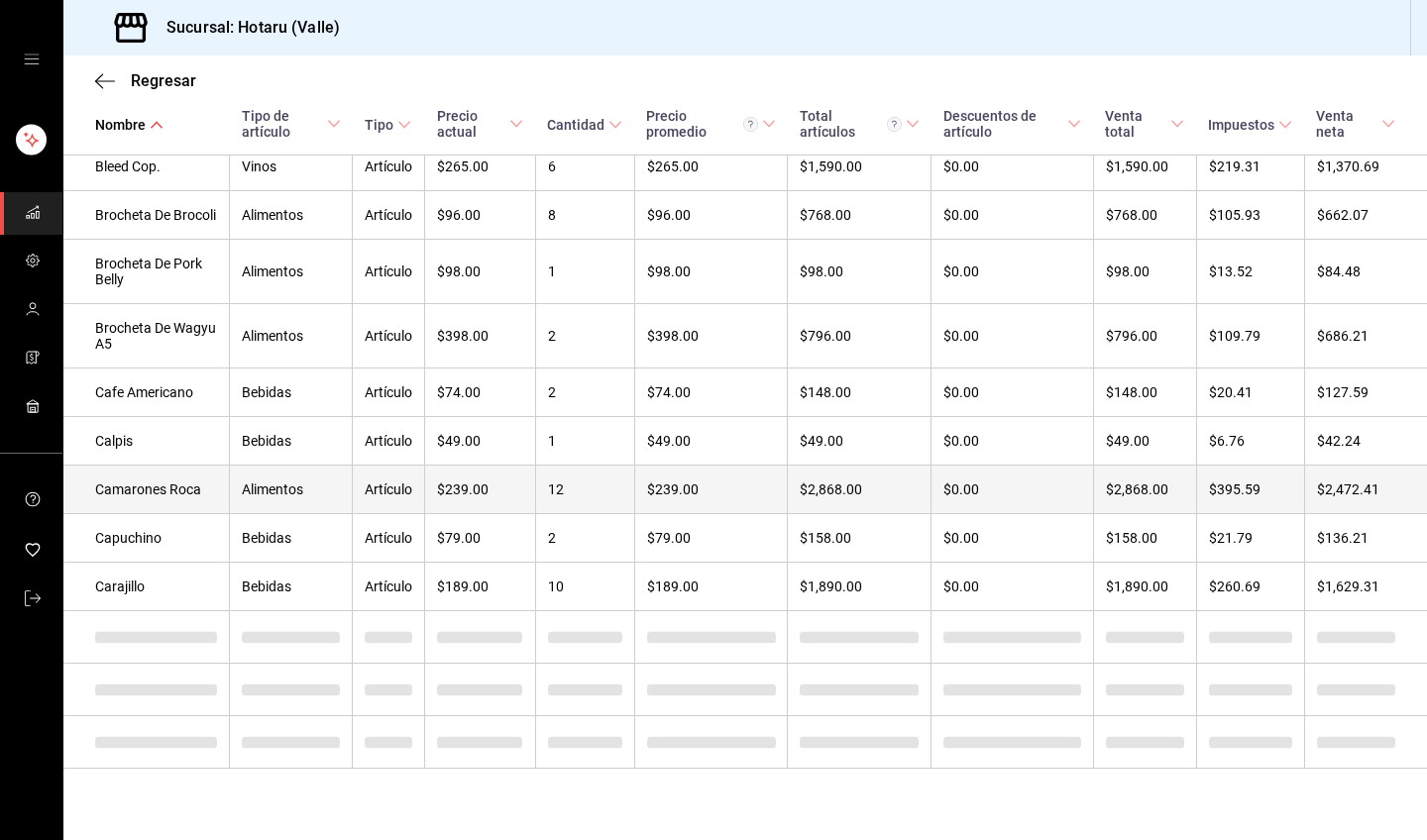 scroll, scrollTop: 967, scrollLeft: 0, axis: vertical 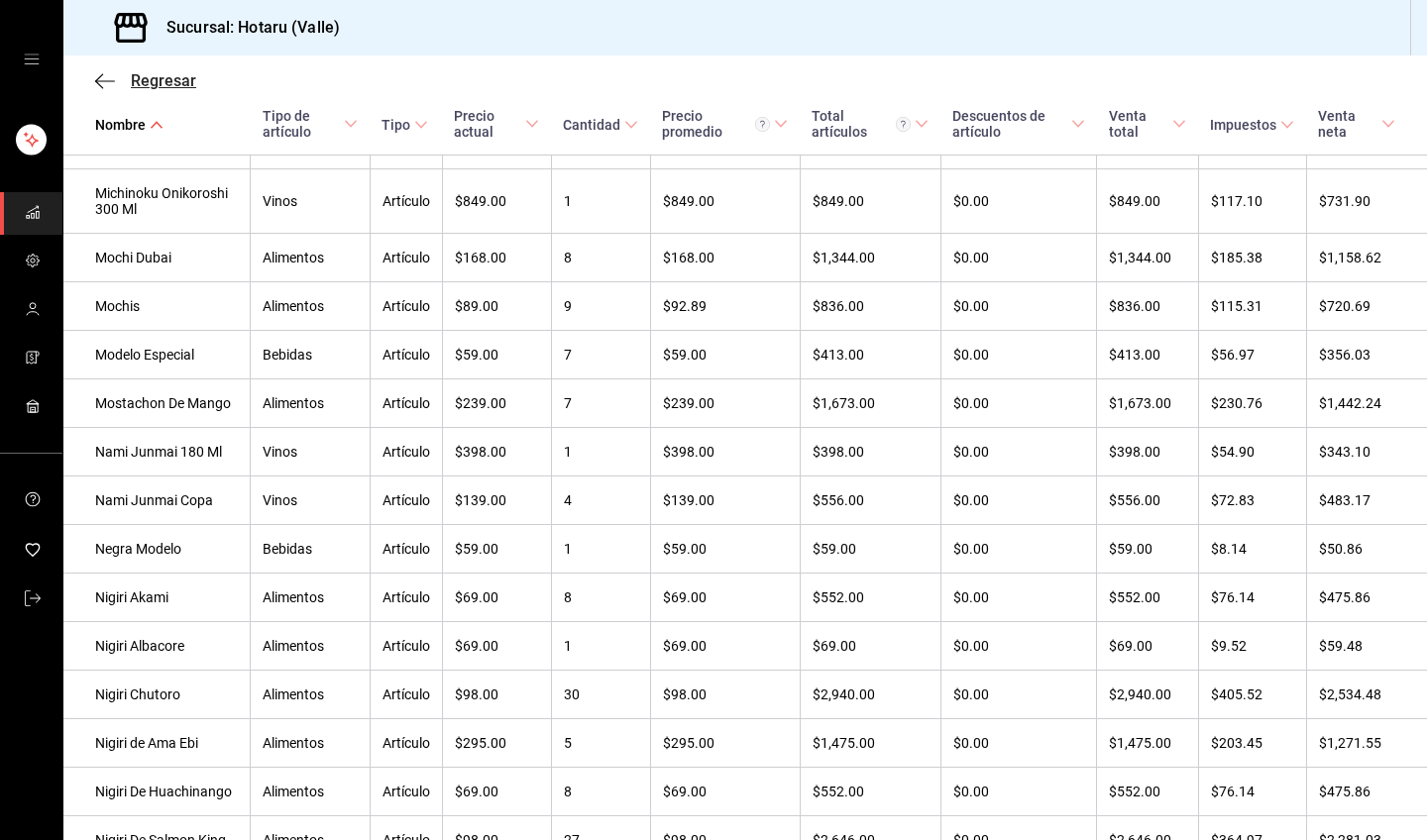 click 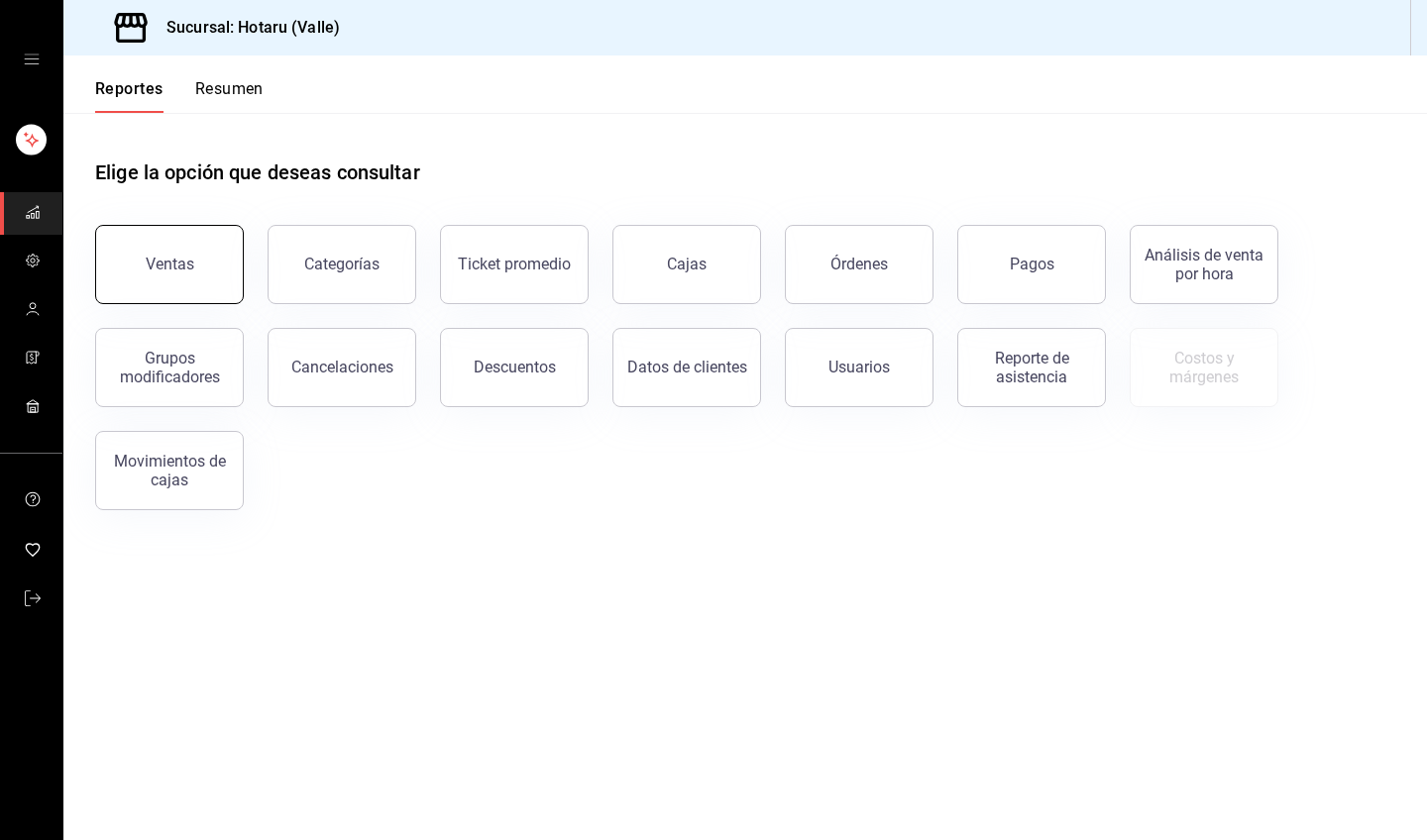 click on "Ventas" at bounding box center [169, 264] 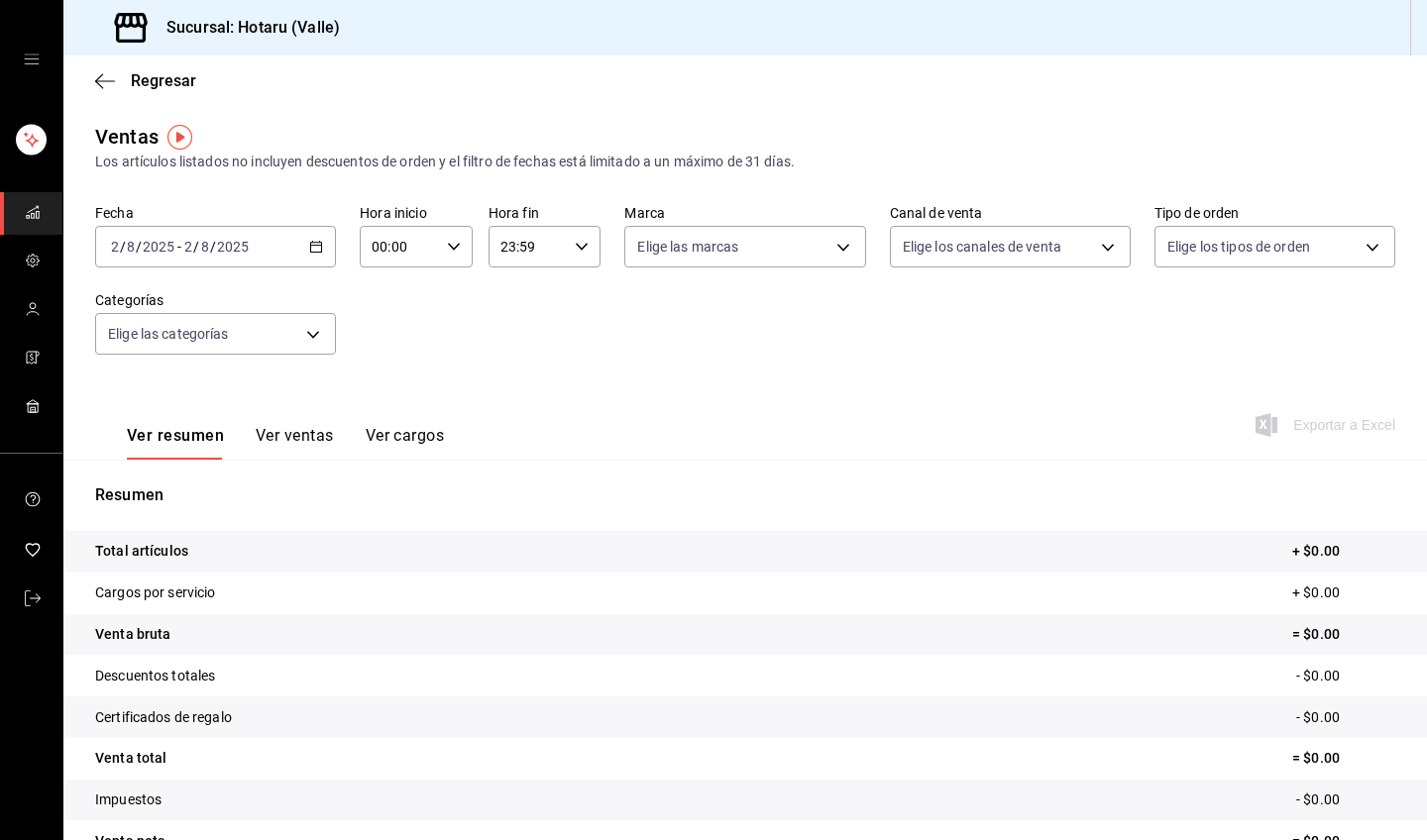 click 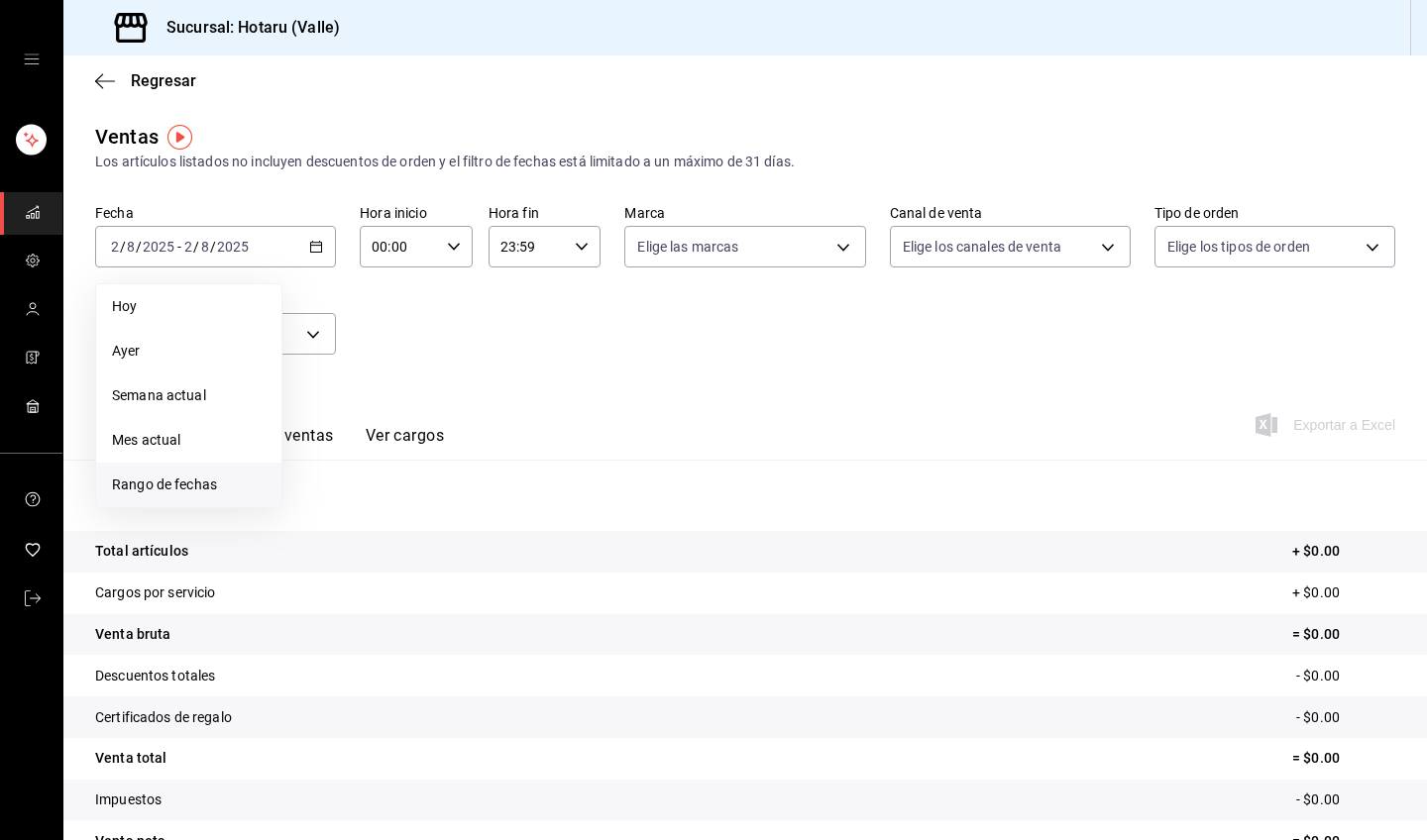 click on "Rango de fechas" at bounding box center [188, 484] 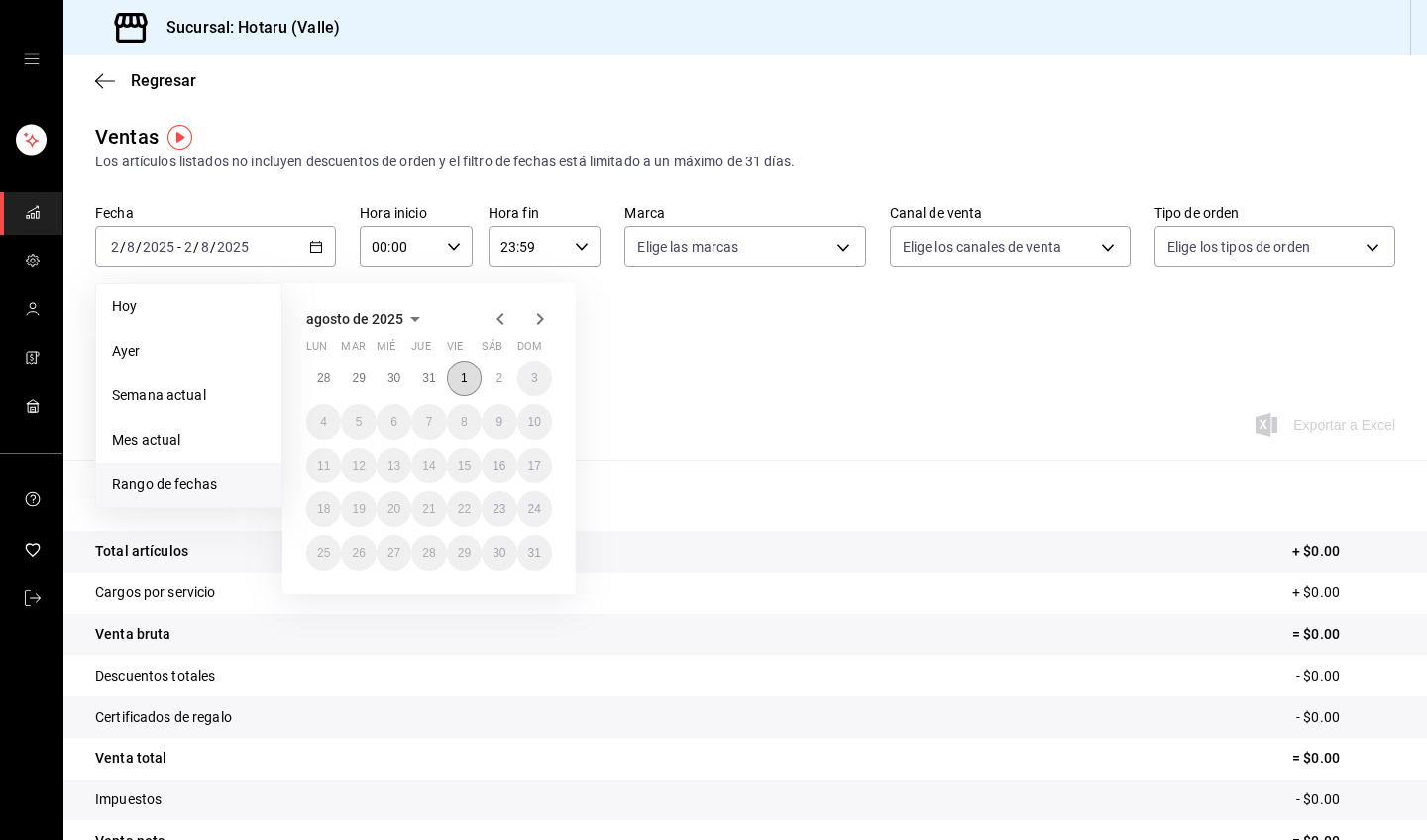 click on "1" at bounding box center [464, 378] 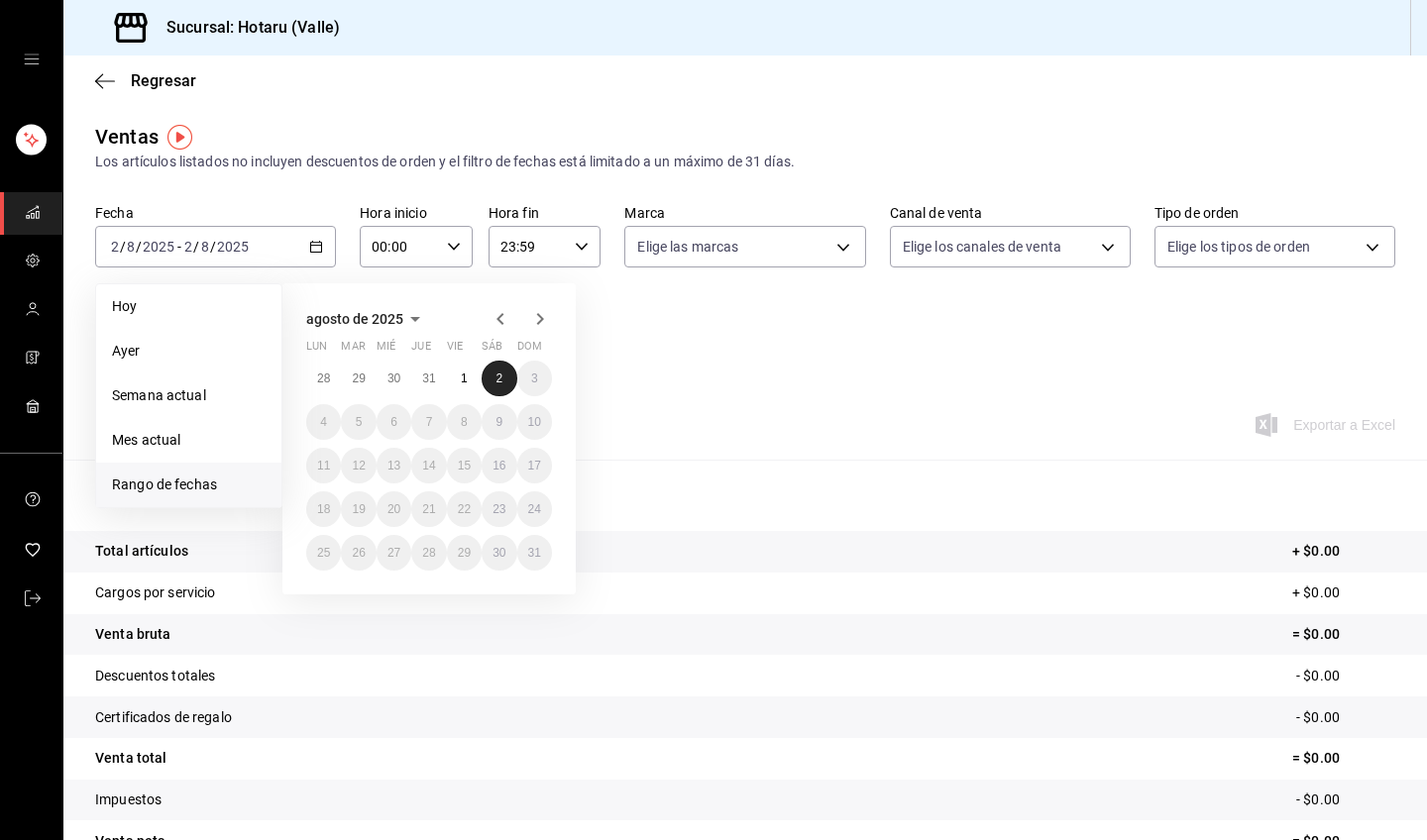 drag, startPoint x: 479, startPoint y: 373, endPoint x: 494, endPoint y: 375, distance: 15.132746 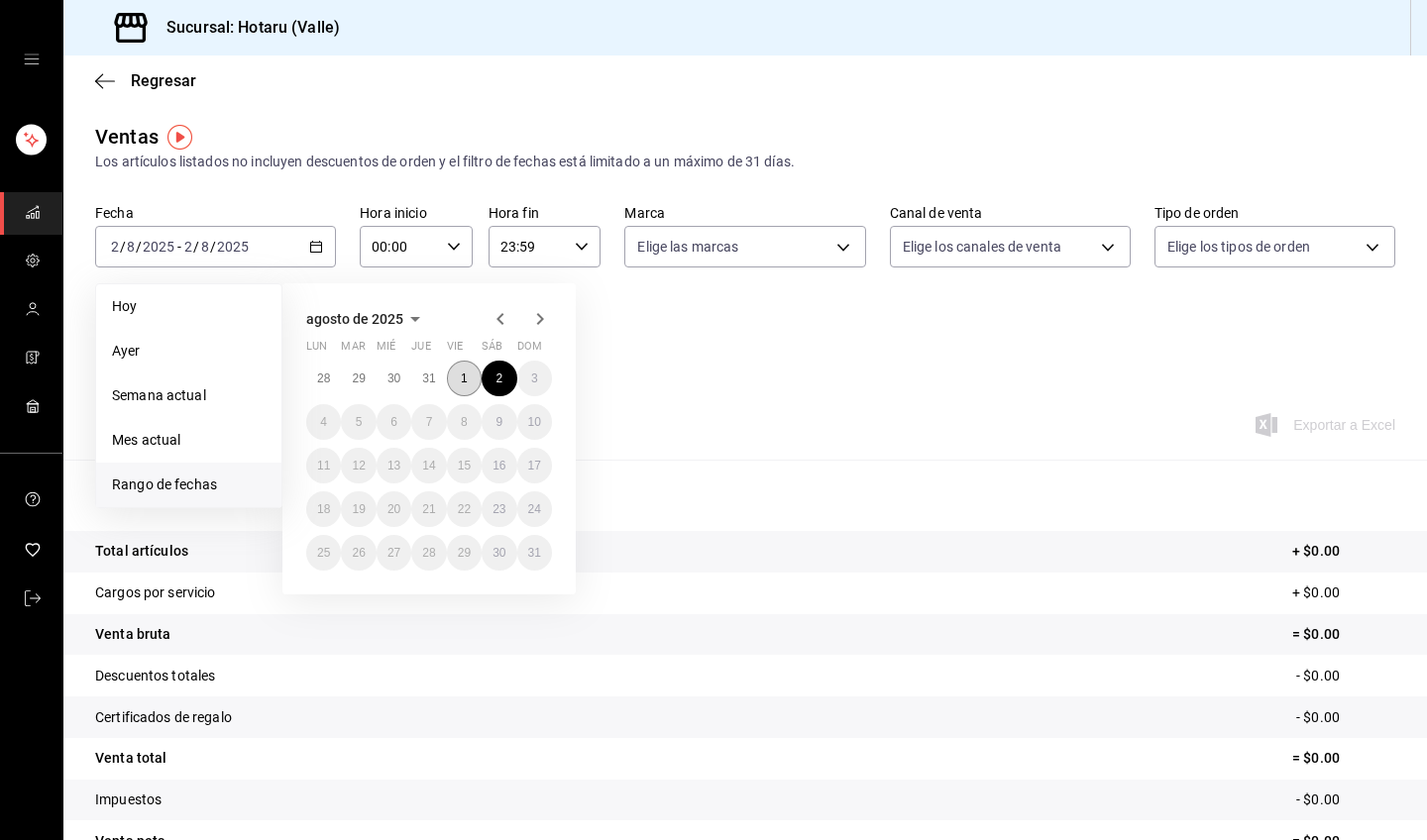 click on "1" at bounding box center (464, 378) 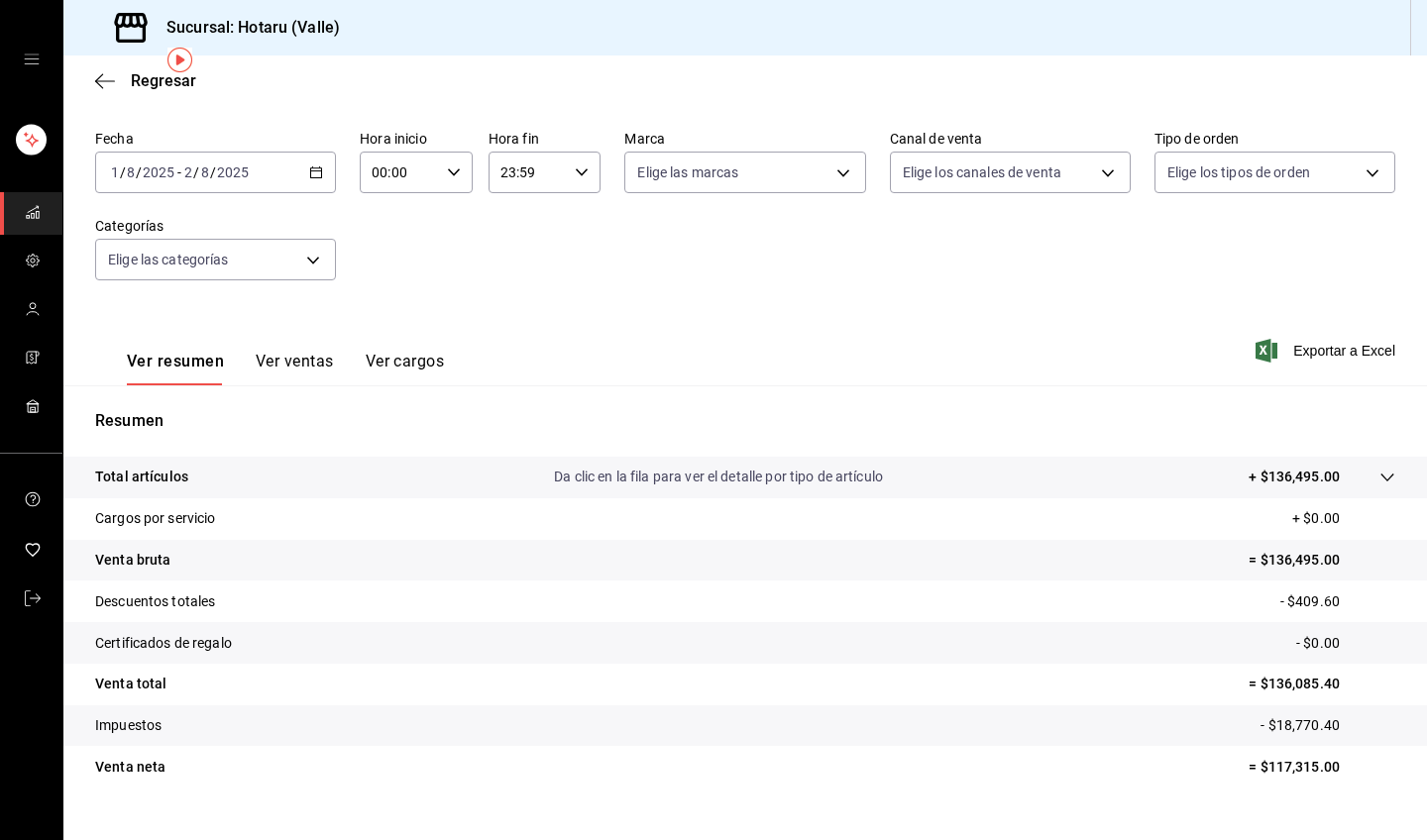 scroll, scrollTop: 82, scrollLeft: 0, axis: vertical 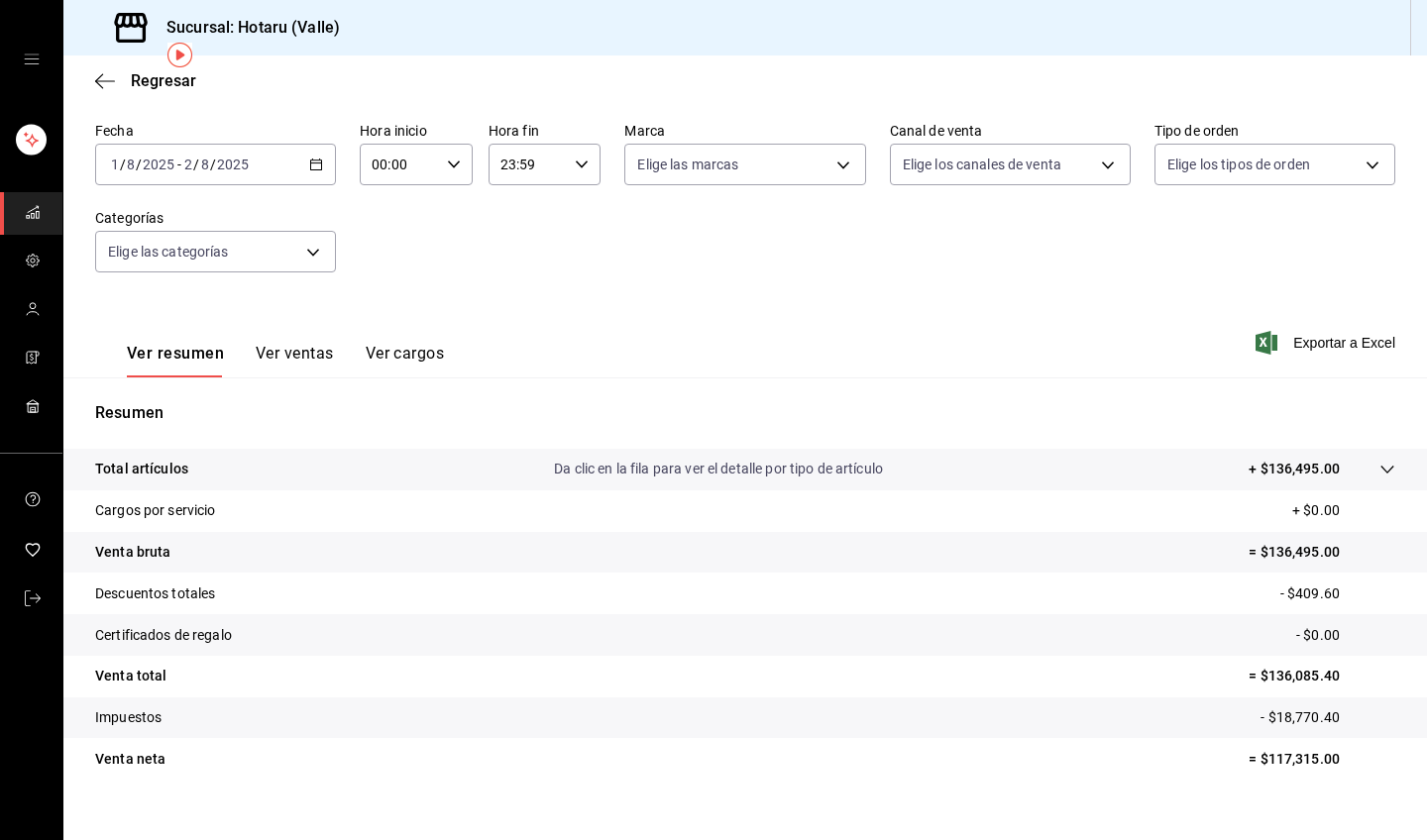 click on "Da clic en la fila para ver el detalle por tipo de artículo" at bounding box center (718, 469) 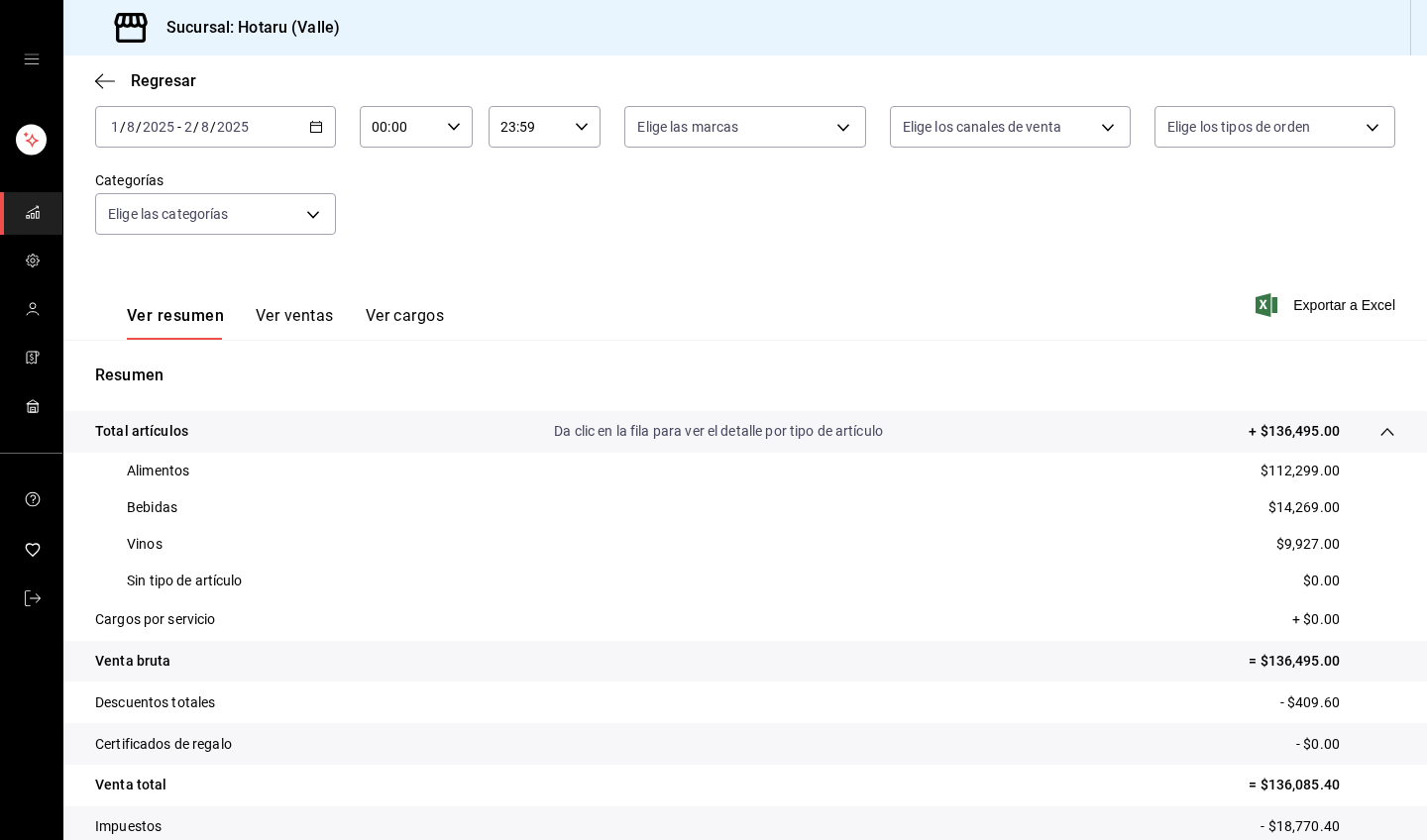 scroll, scrollTop: 130, scrollLeft: 0, axis: vertical 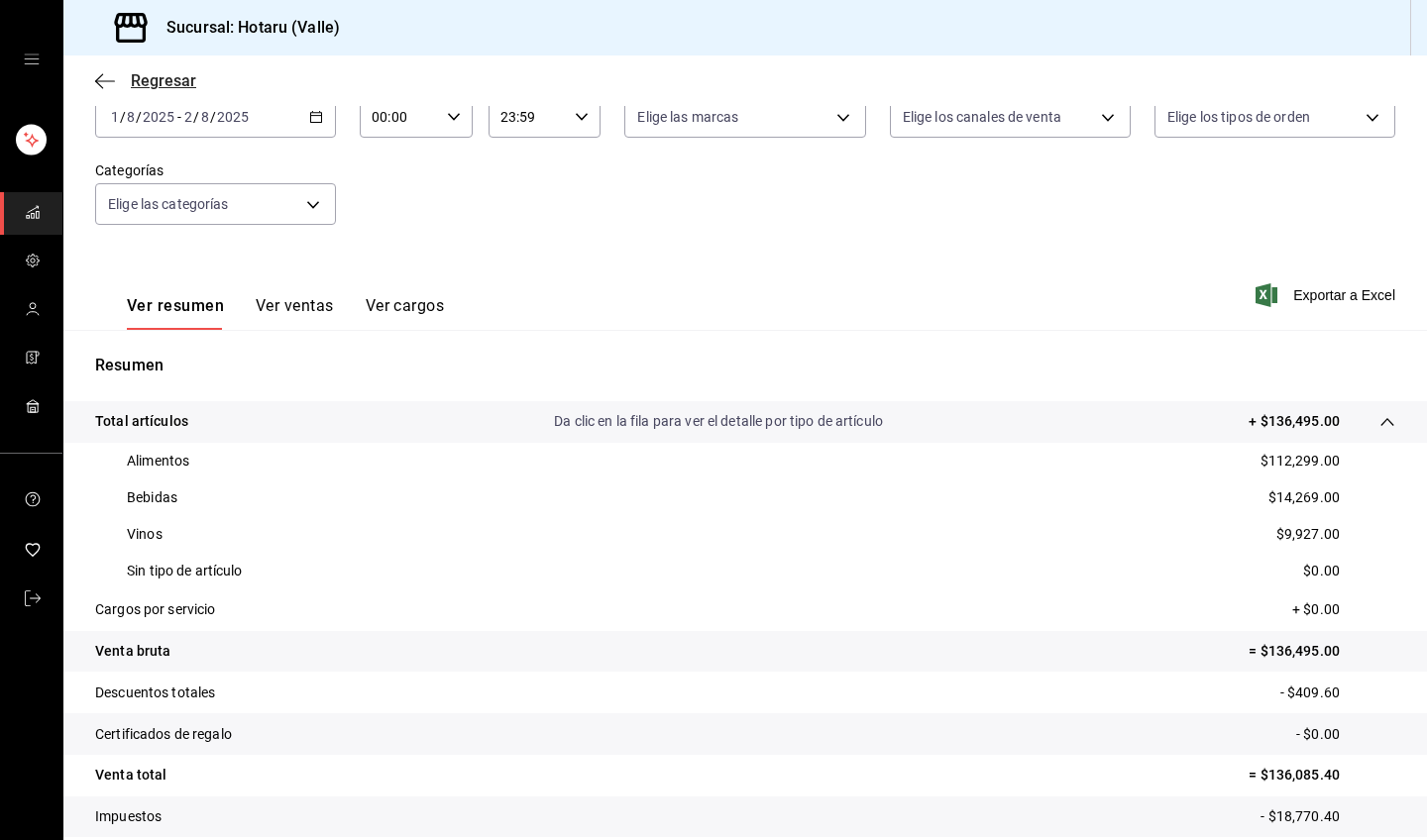 click 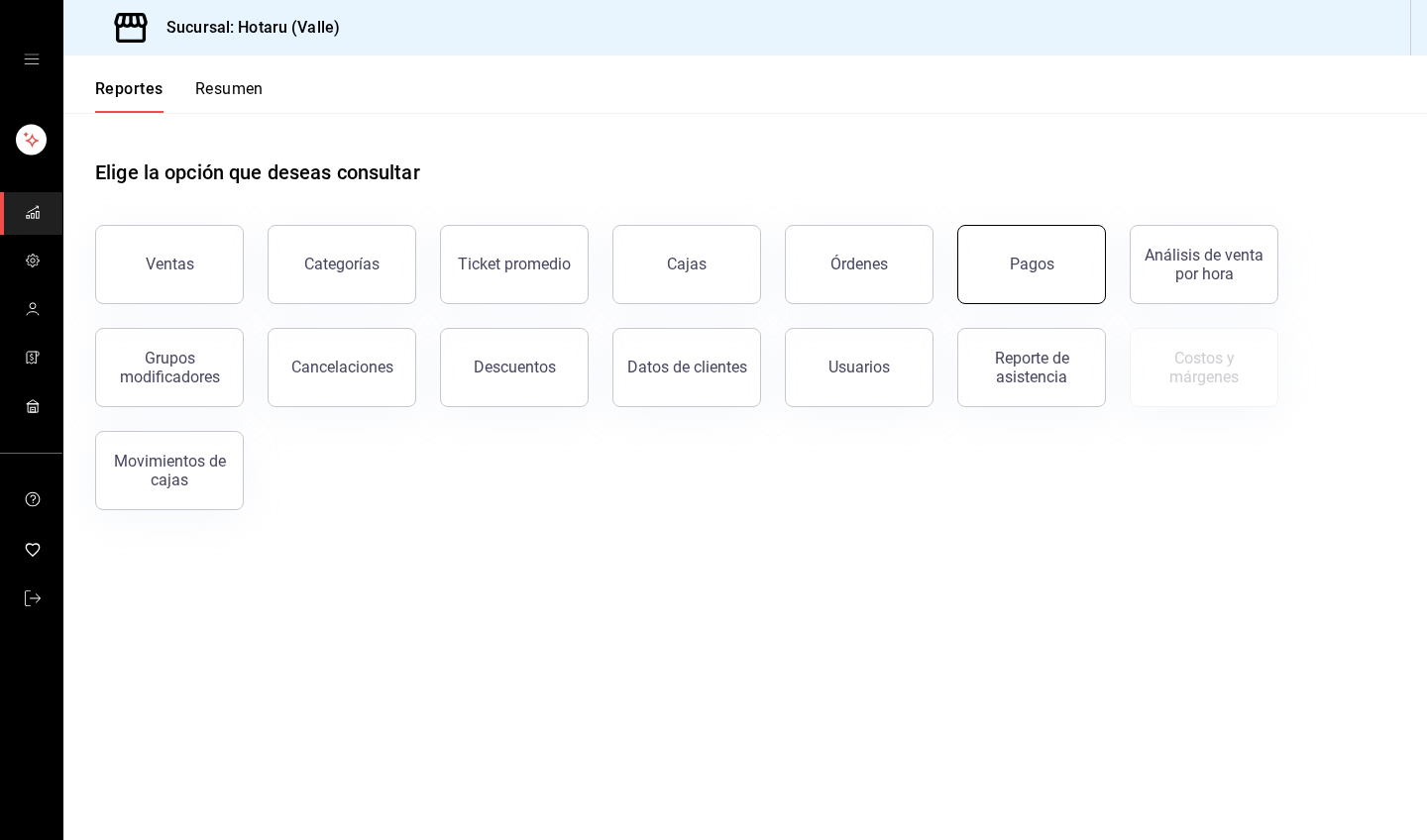 click on "Pagos" at bounding box center [1032, 264] 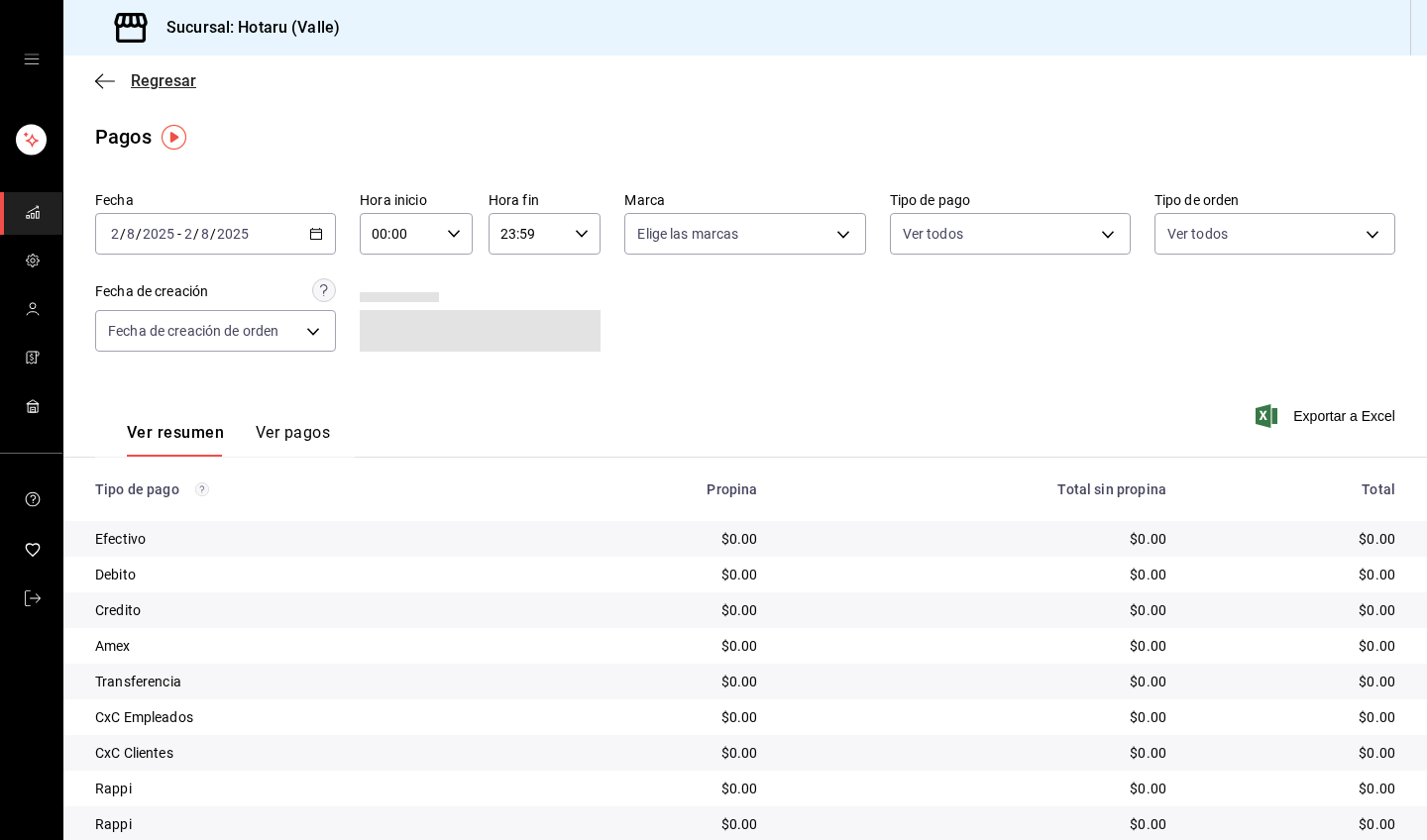 click 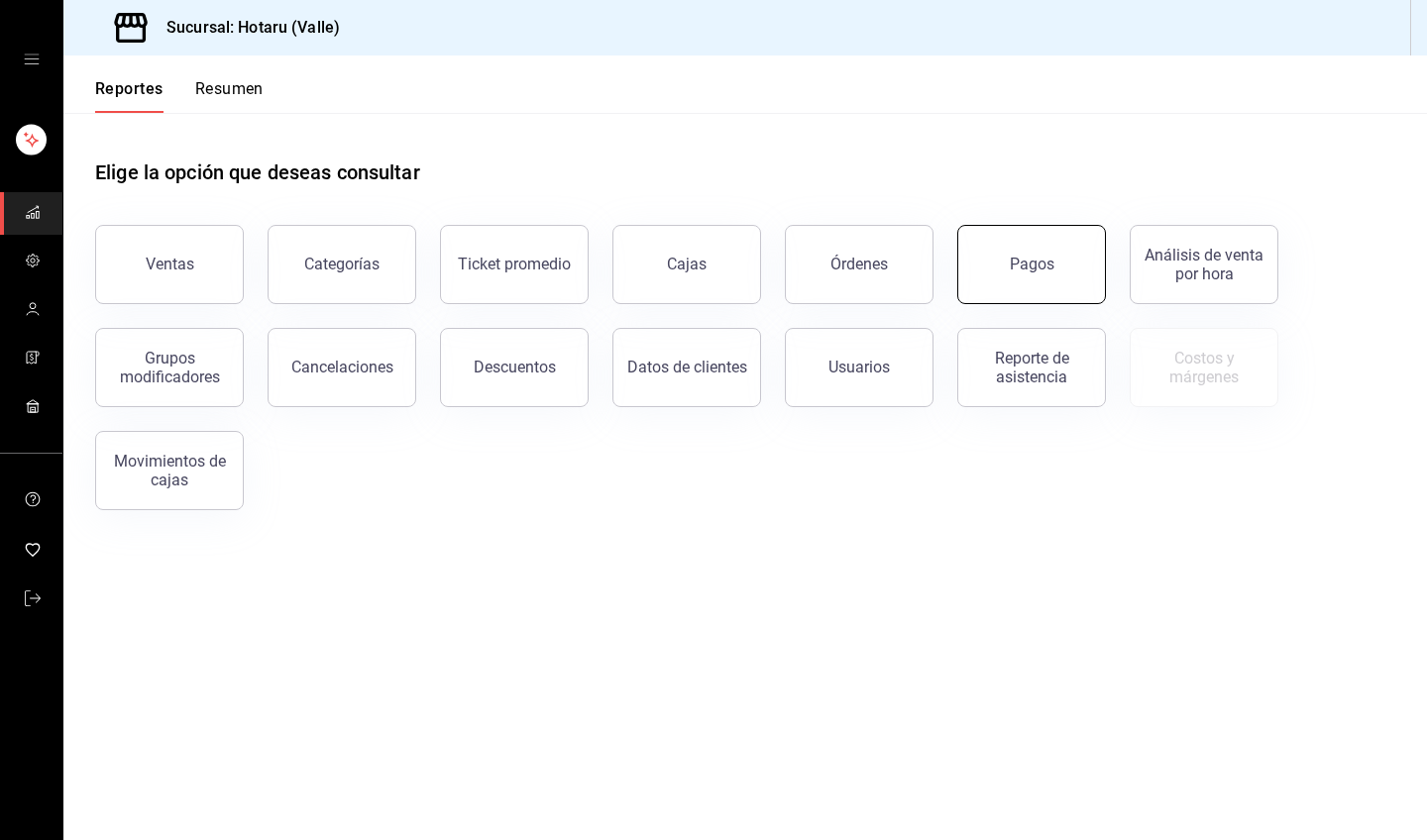 click on "Pagos" at bounding box center (1032, 264) 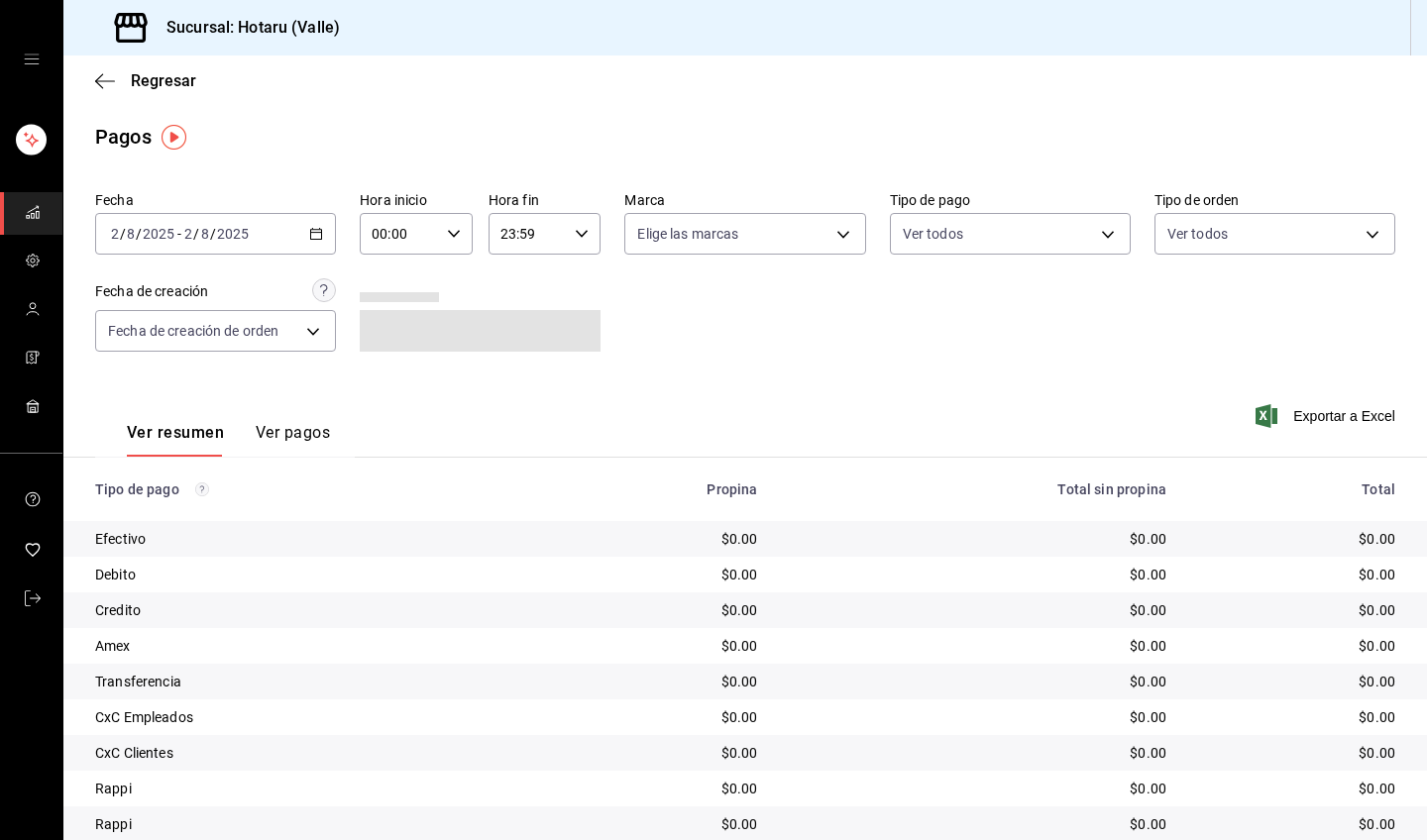 click on "2025-08-02 2 / 8 / 2025 - 2025-08-02 2 / 8 / 2025" at bounding box center [215, 234] 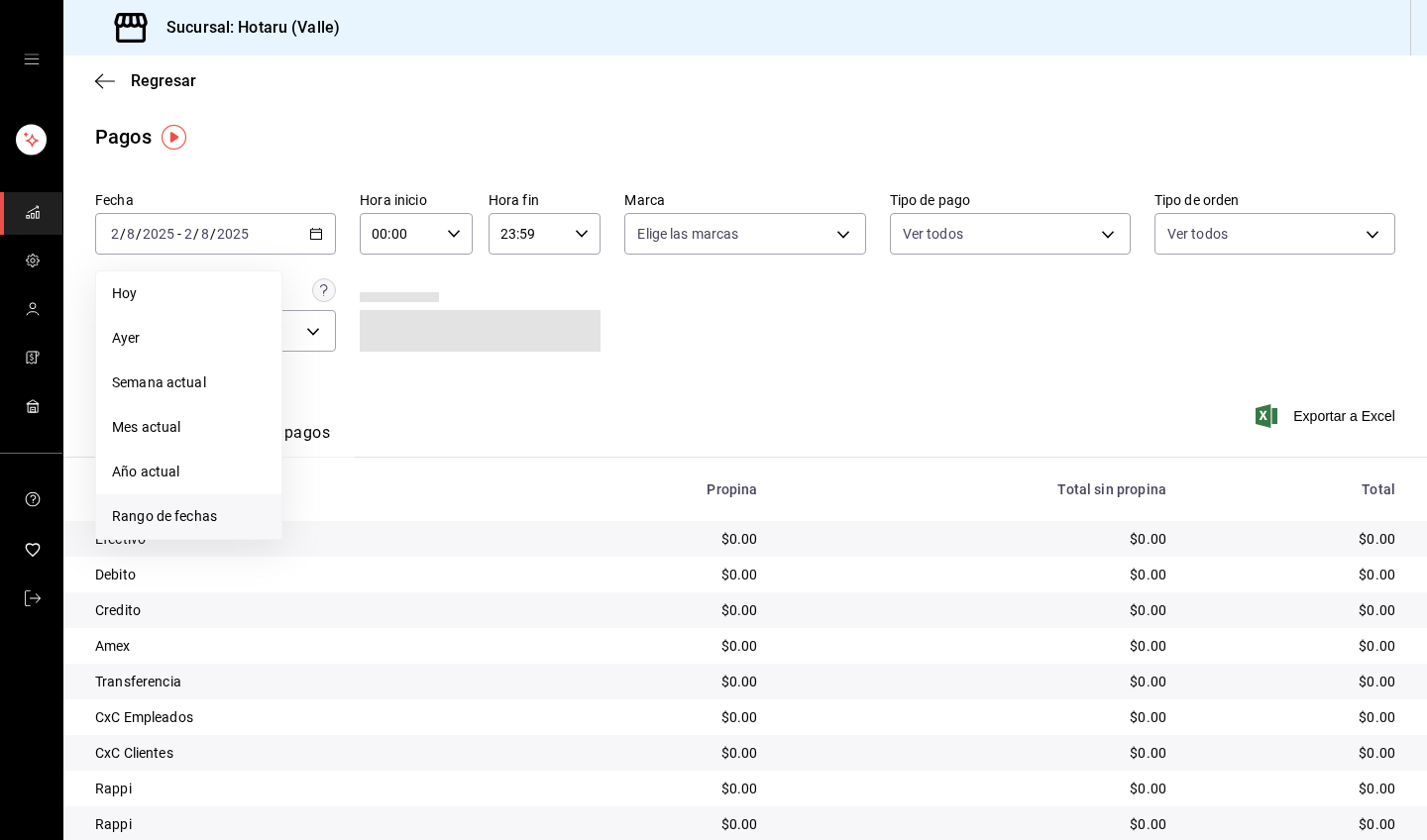 click on "Rango de fechas" at bounding box center (188, 516) 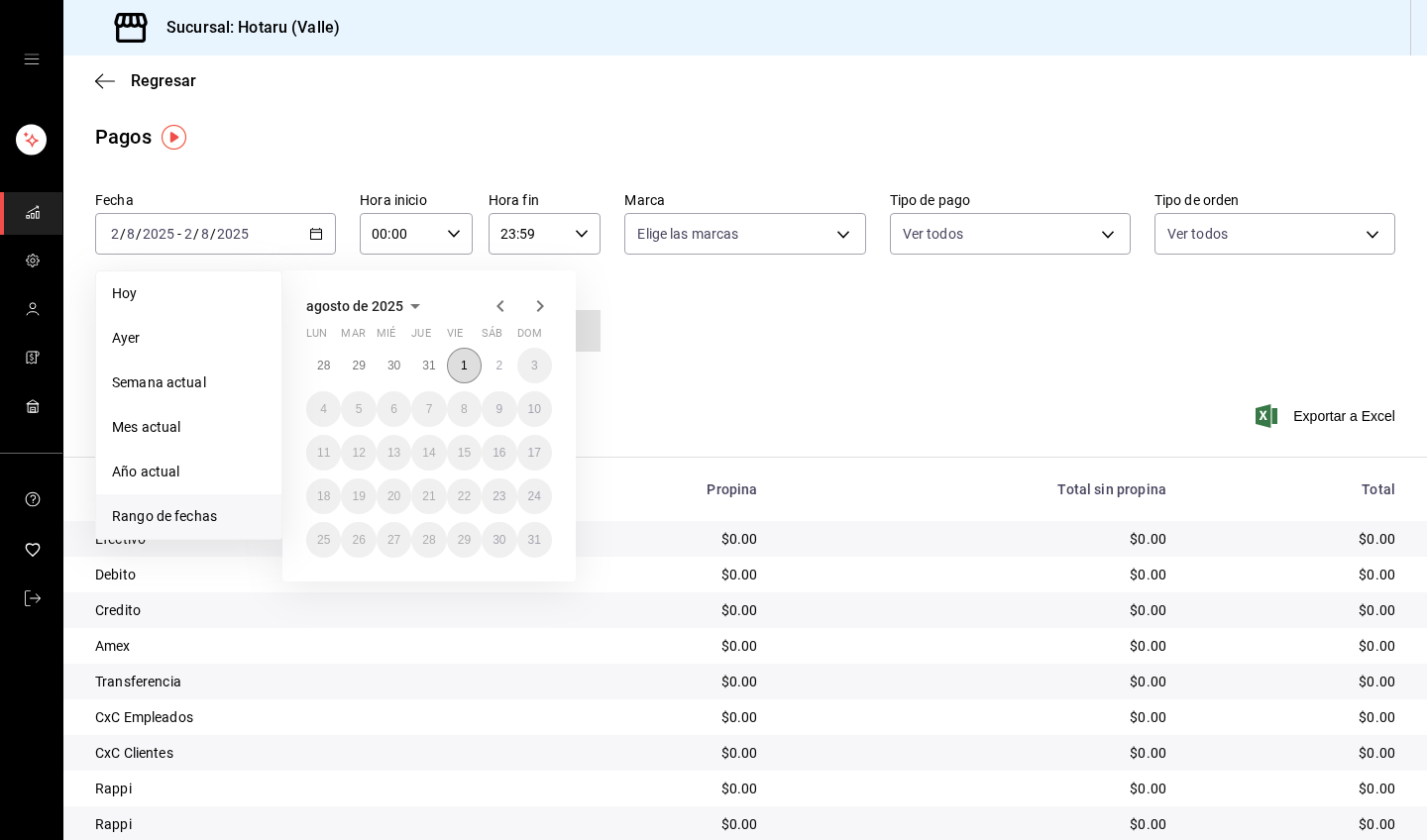 click on "1" at bounding box center (464, 366) 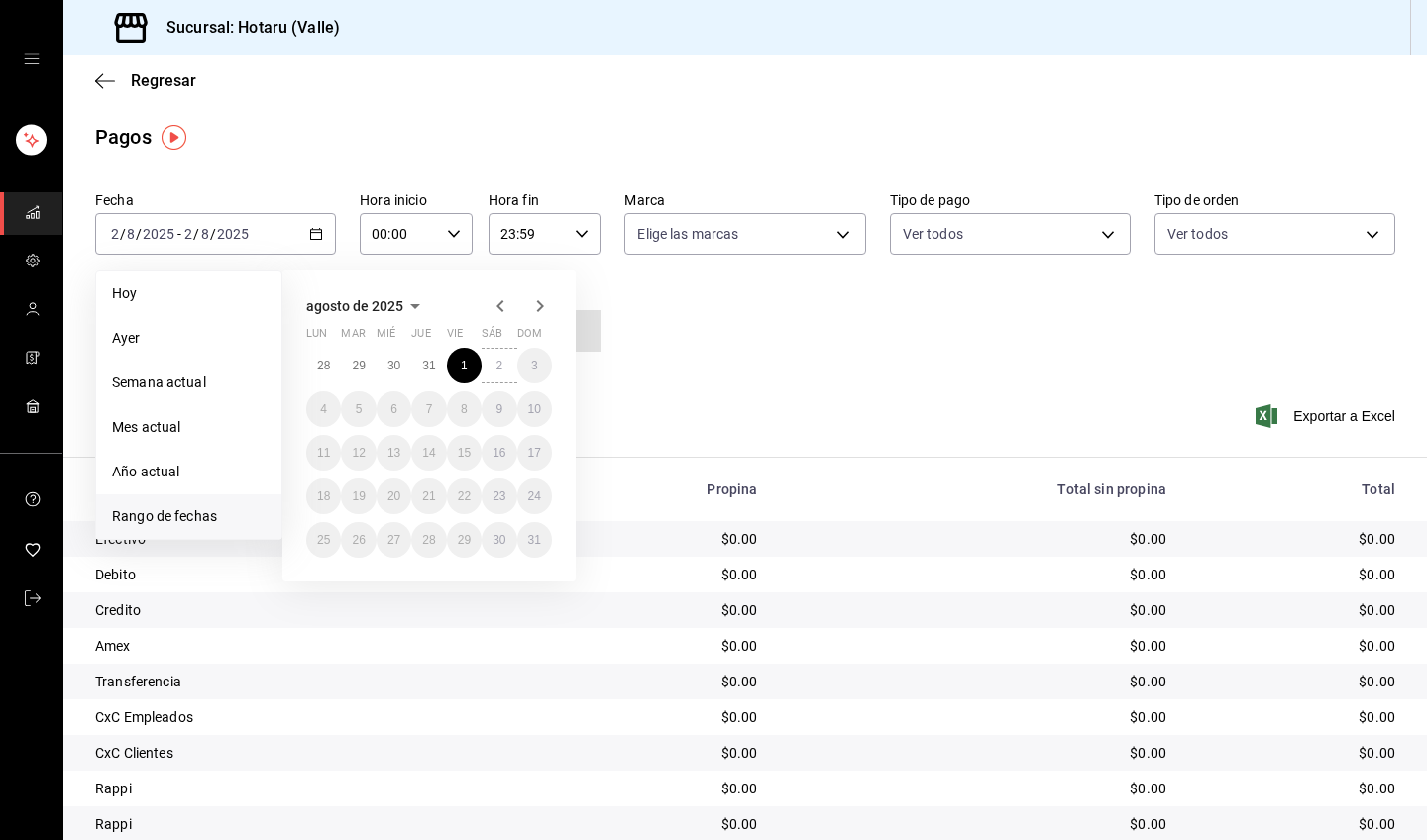 click on "2" at bounding box center [498, 366] 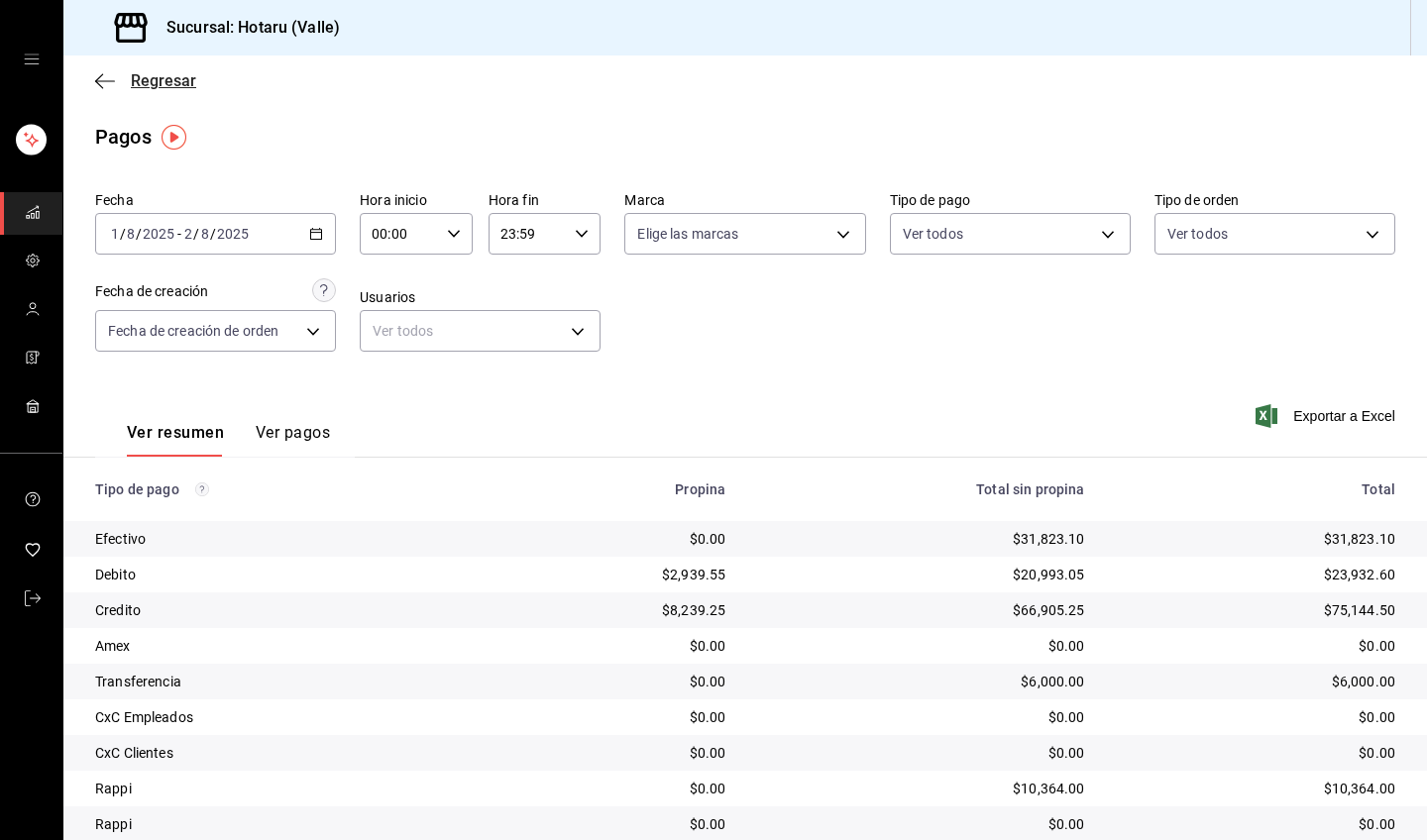 click 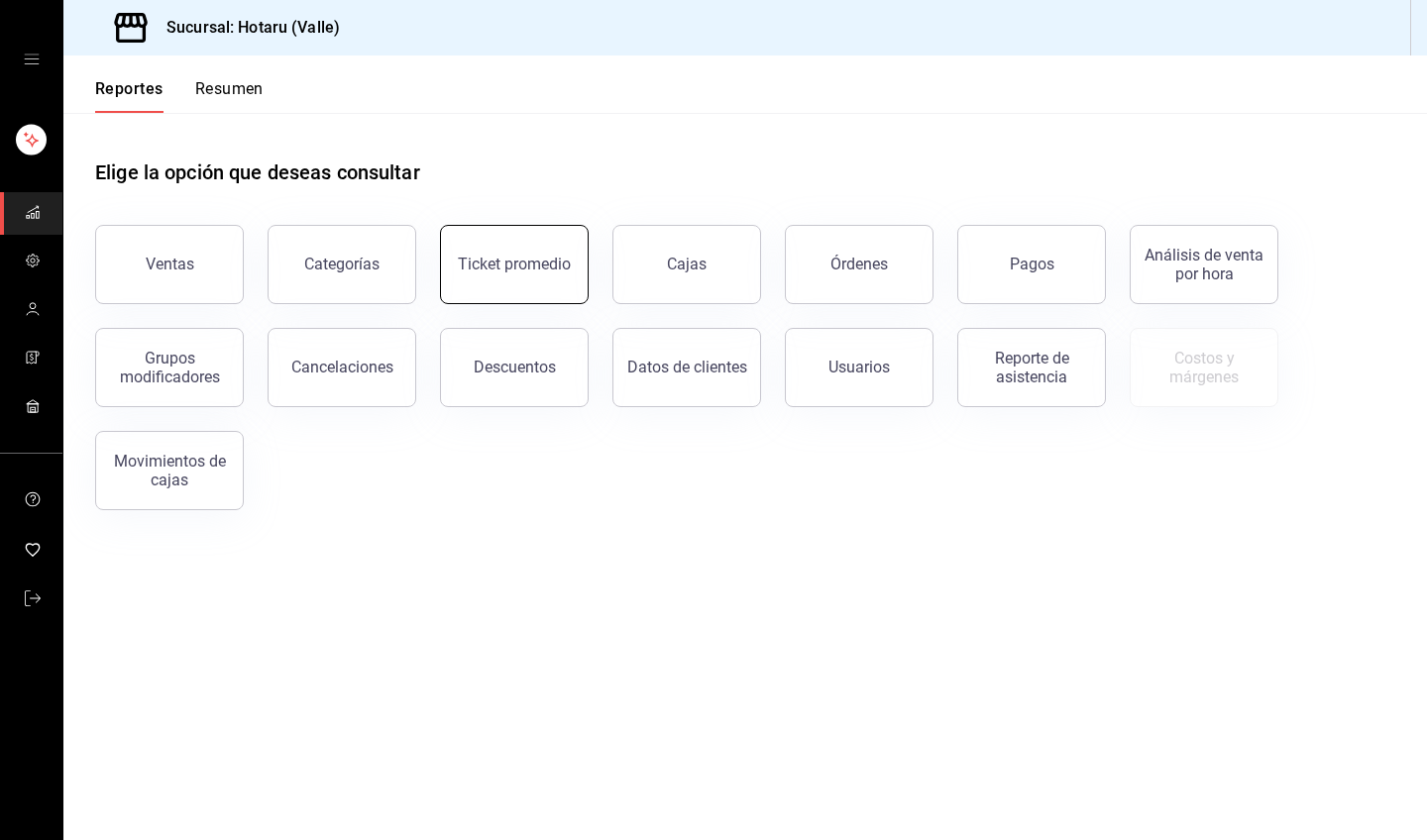 click on "Ticket promedio" at bounding box center [514, 263] 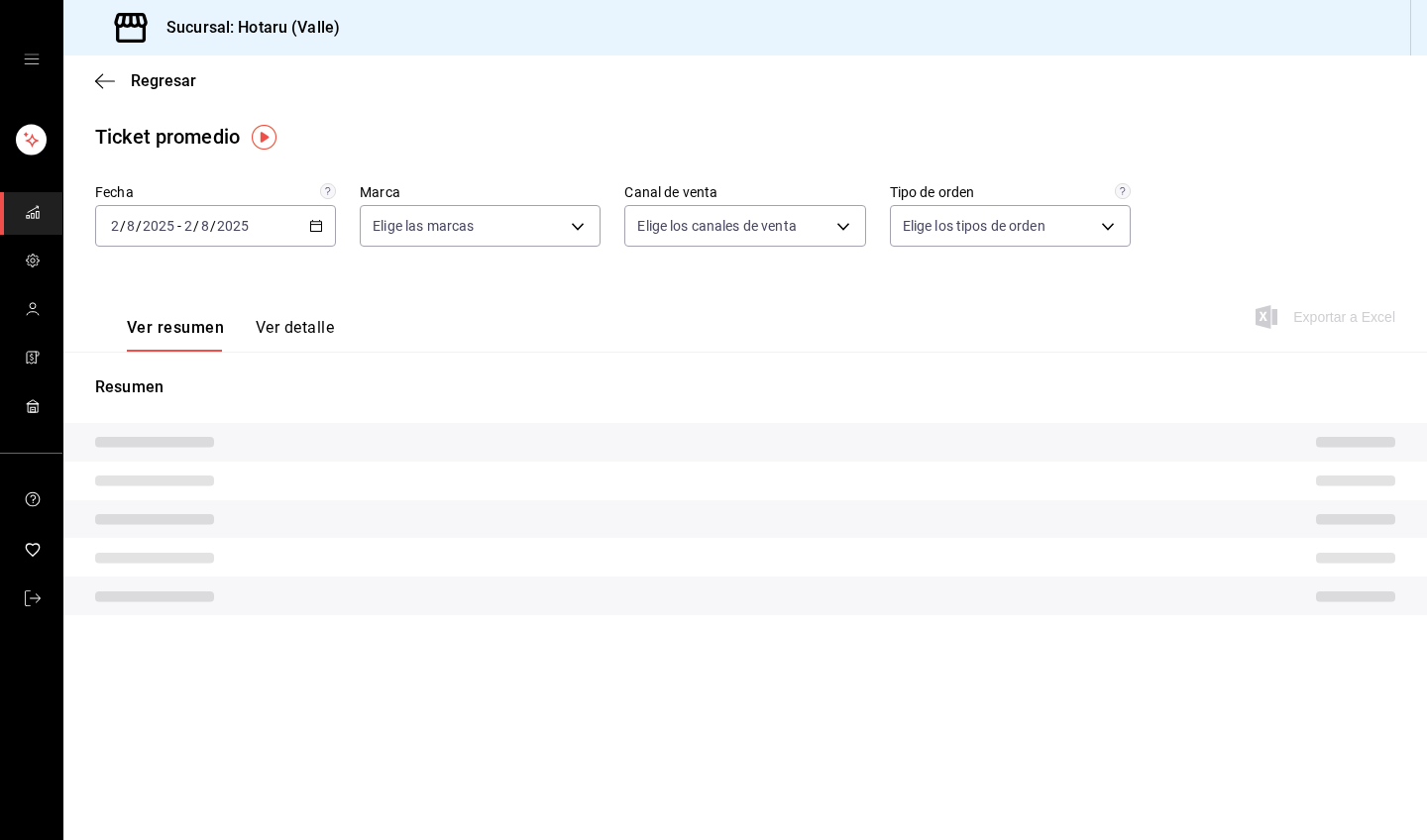 type on "c6f689f8-63fd-49a8-a607-35aea03ac6a9,619c758d-7c36-49c6-a756-e52d453908cb" 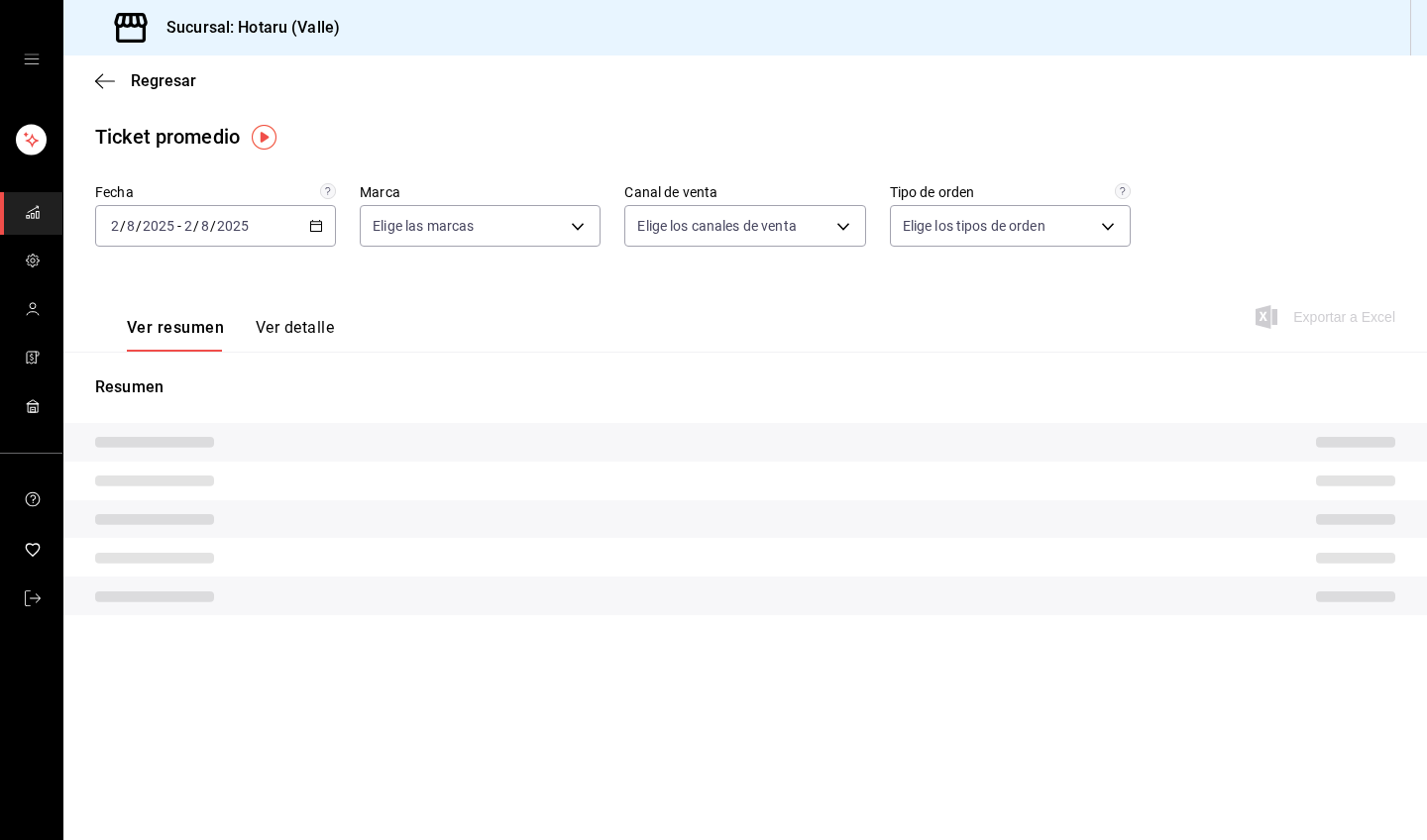 type on "PARROT,UBER_EATS,RAPPI,DIDI_FOOD,ONLINE" 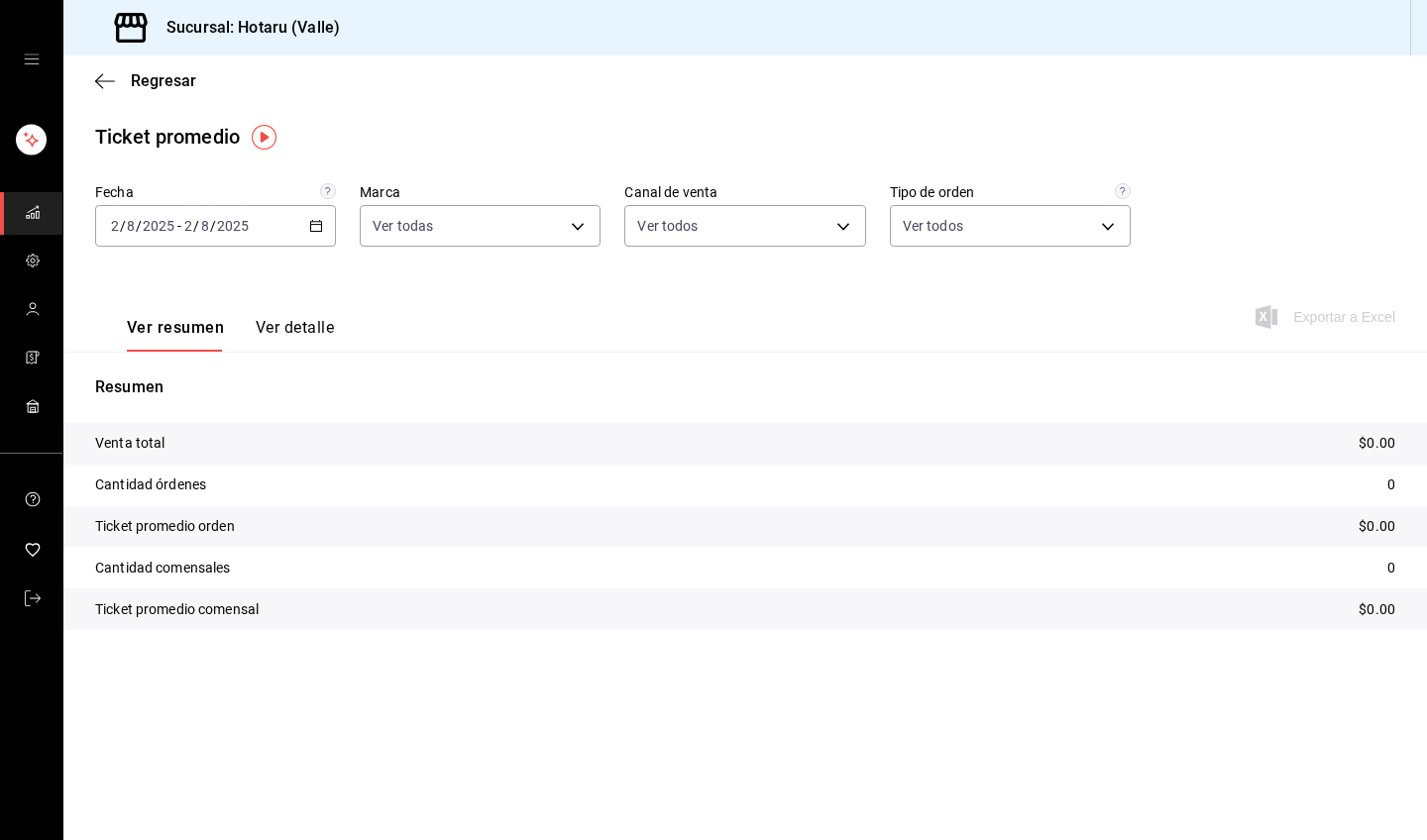 click 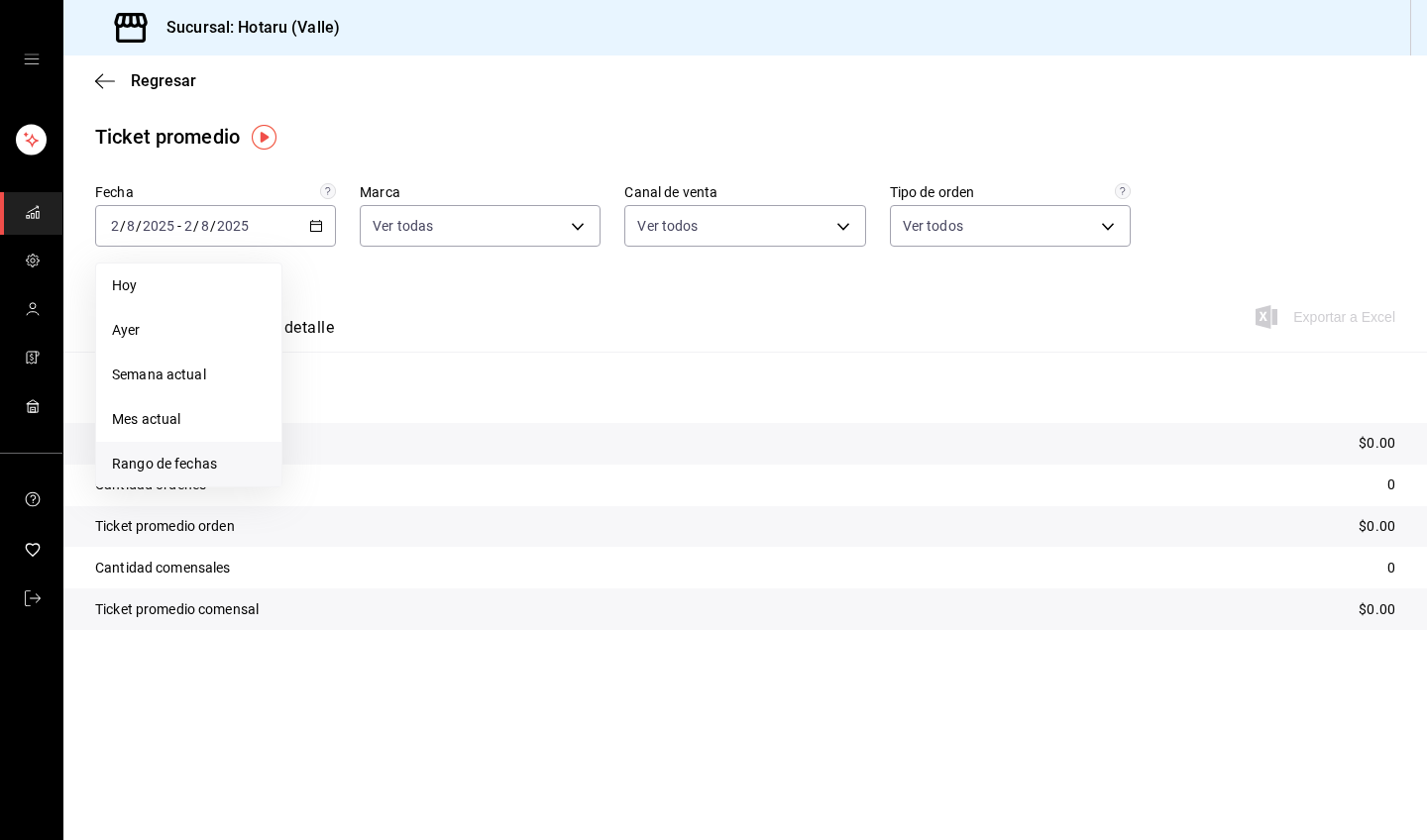 click on "Rango de fechas" at bounding box center [188, 464] 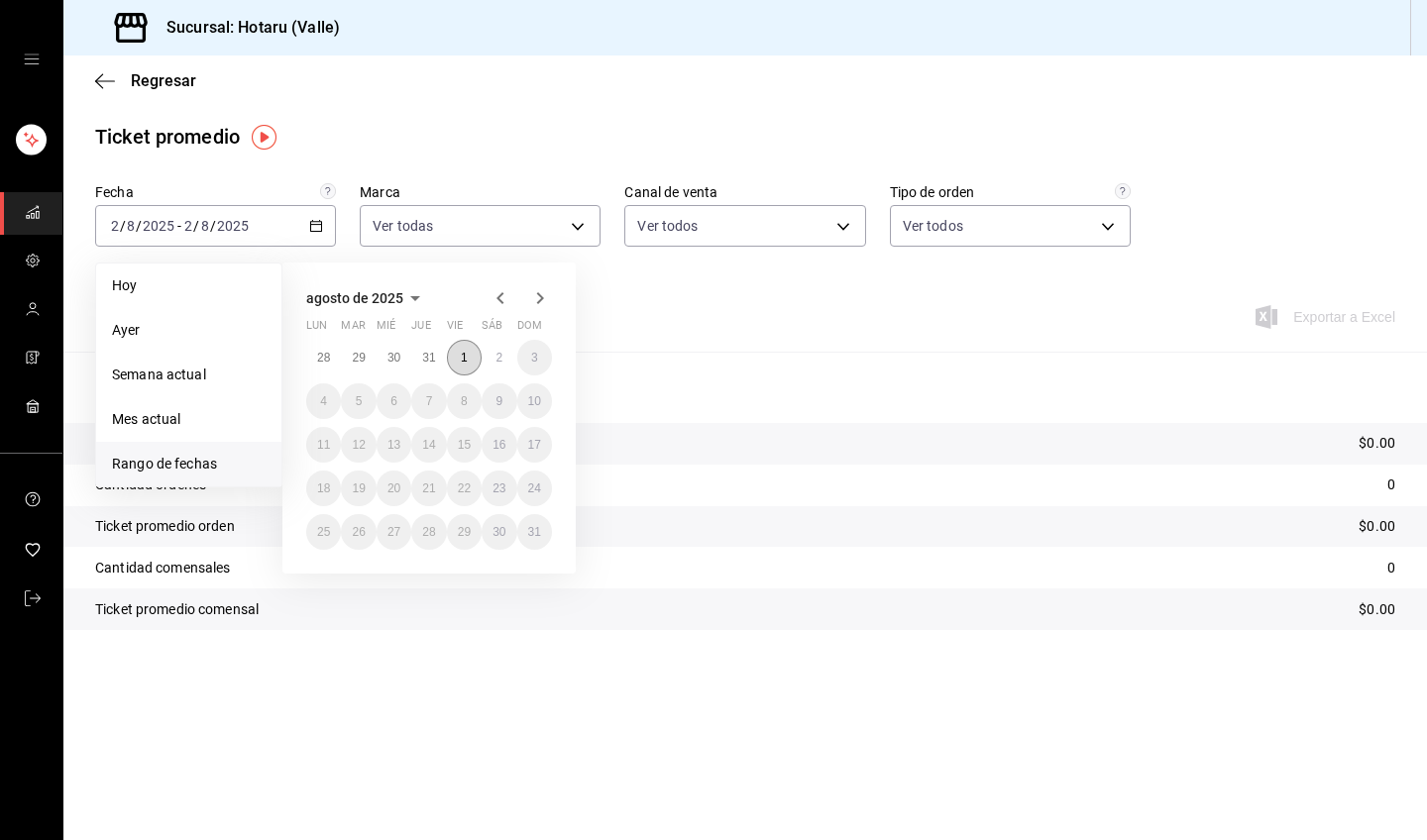 click on "1" at bounding box center (464, 358) 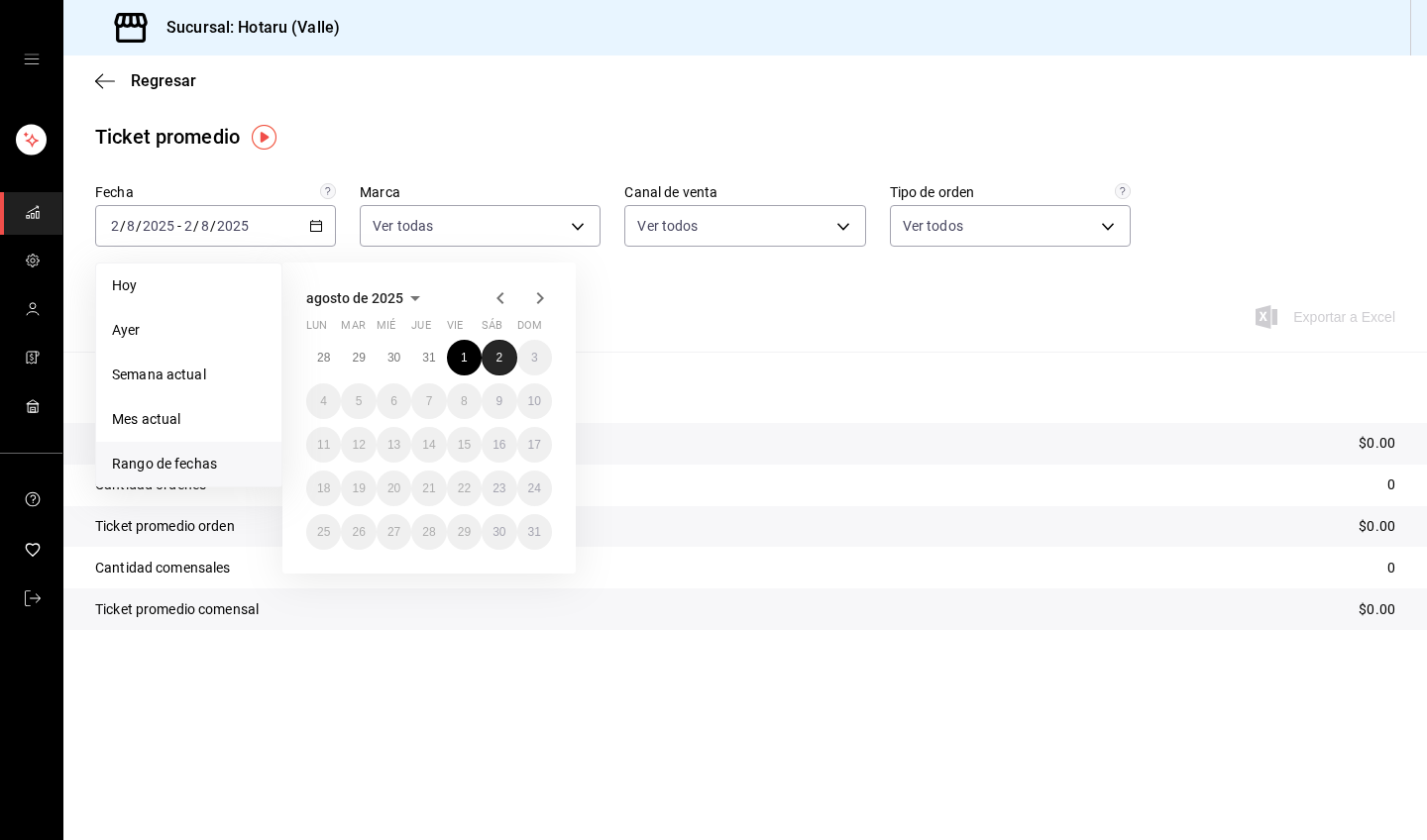 click on "2" at bounding box center (498, 358) 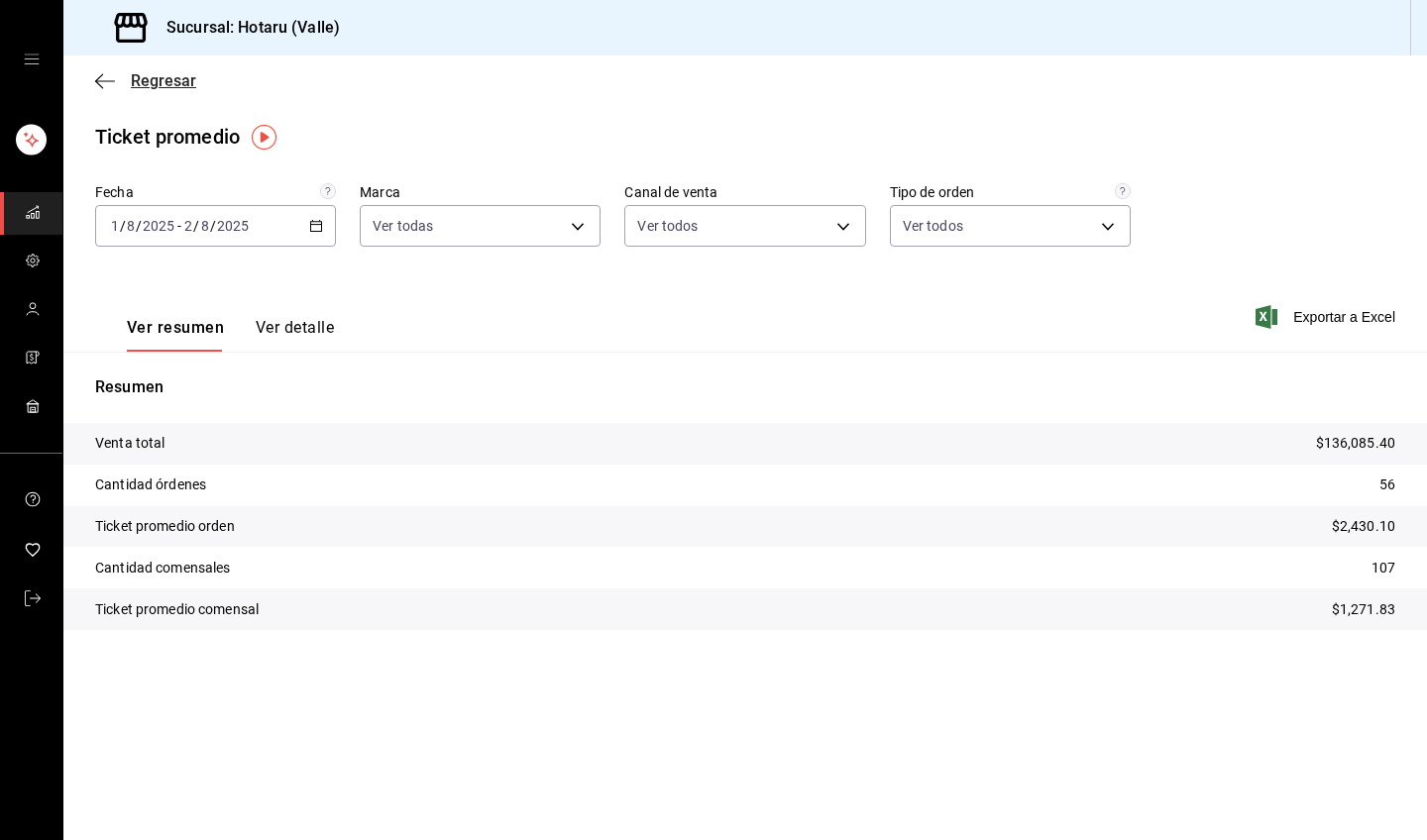 click 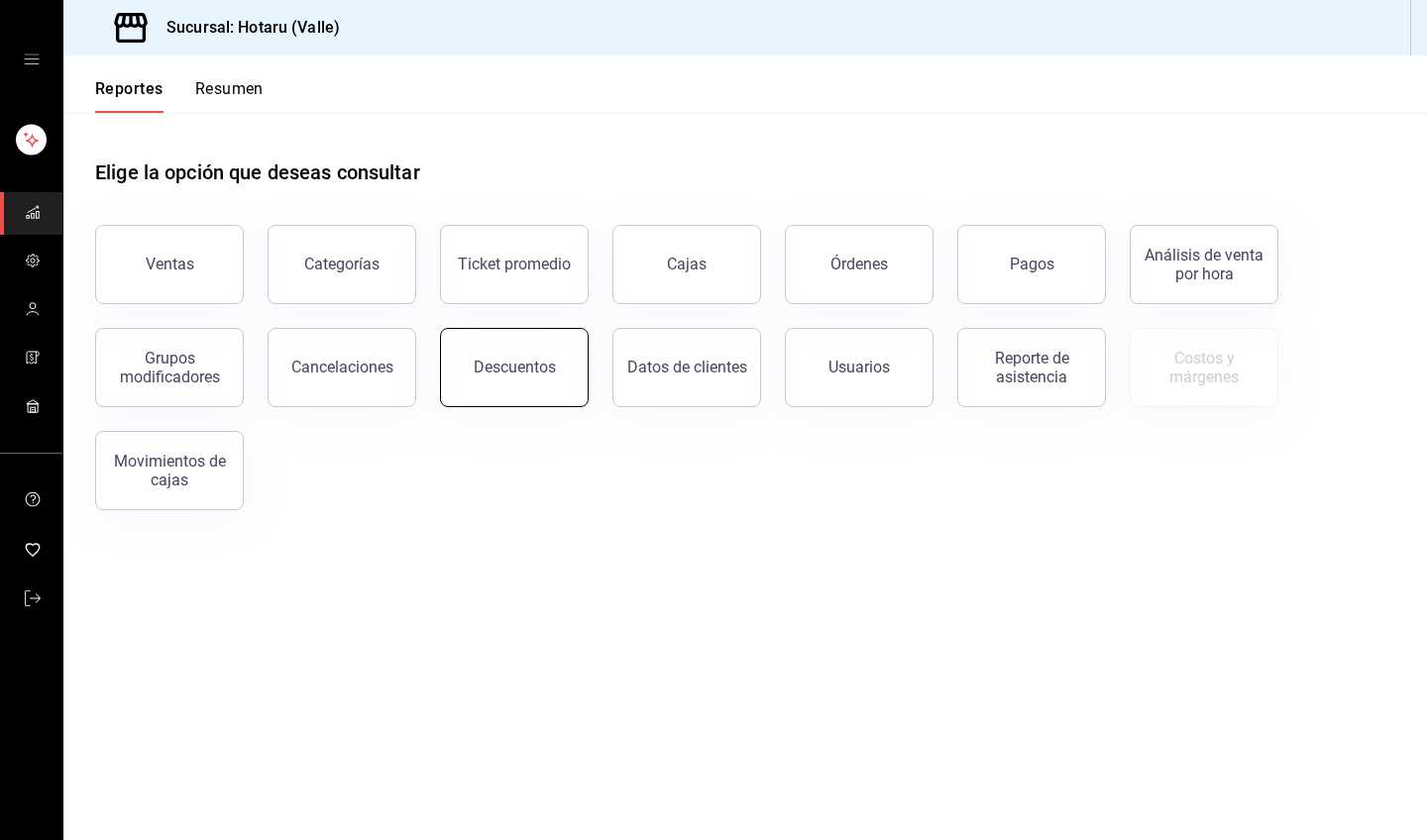 click on "Descuentos" at bounding box center (514, 368) 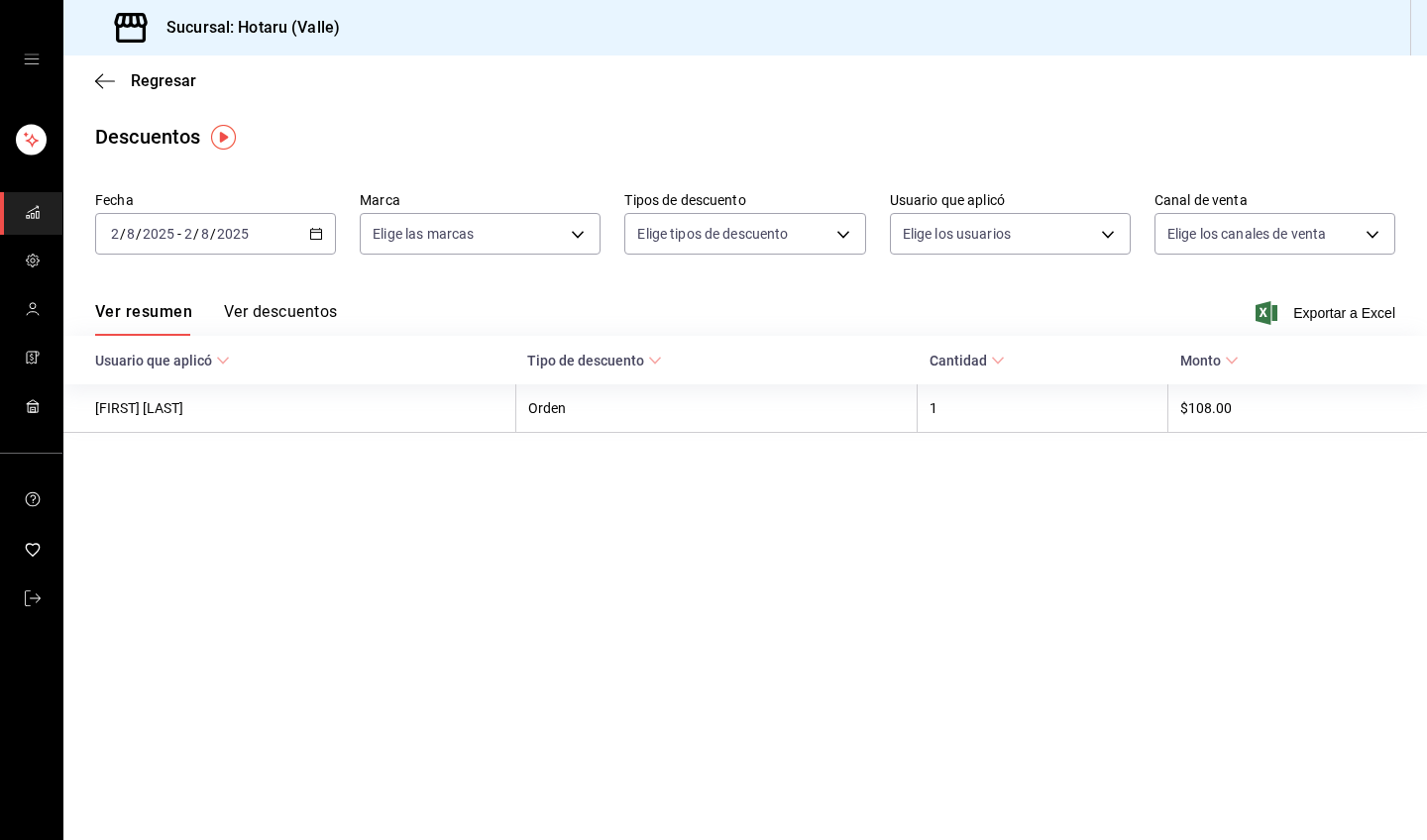 click 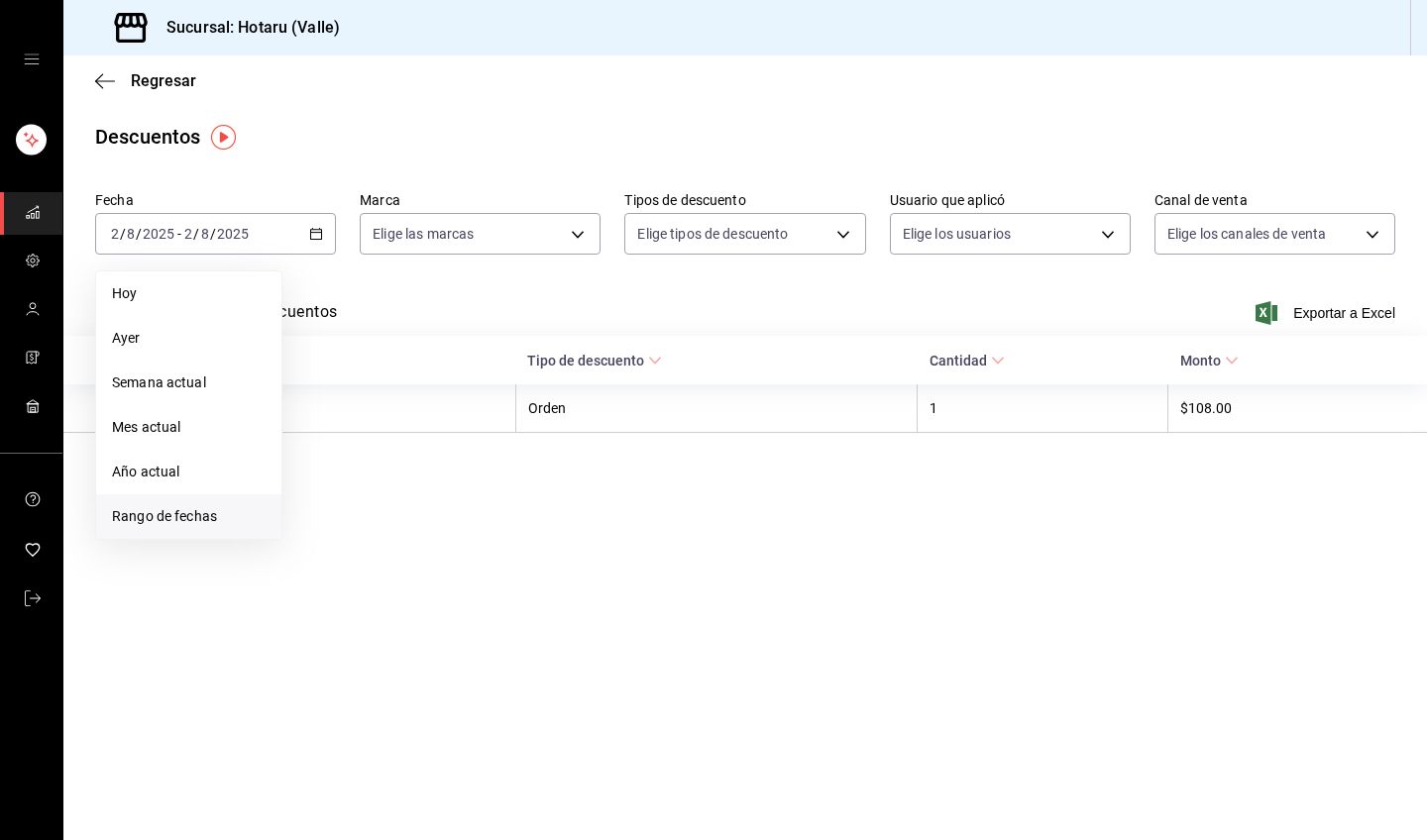 click on "Rango de fechas" at bounding box center [188, 516] 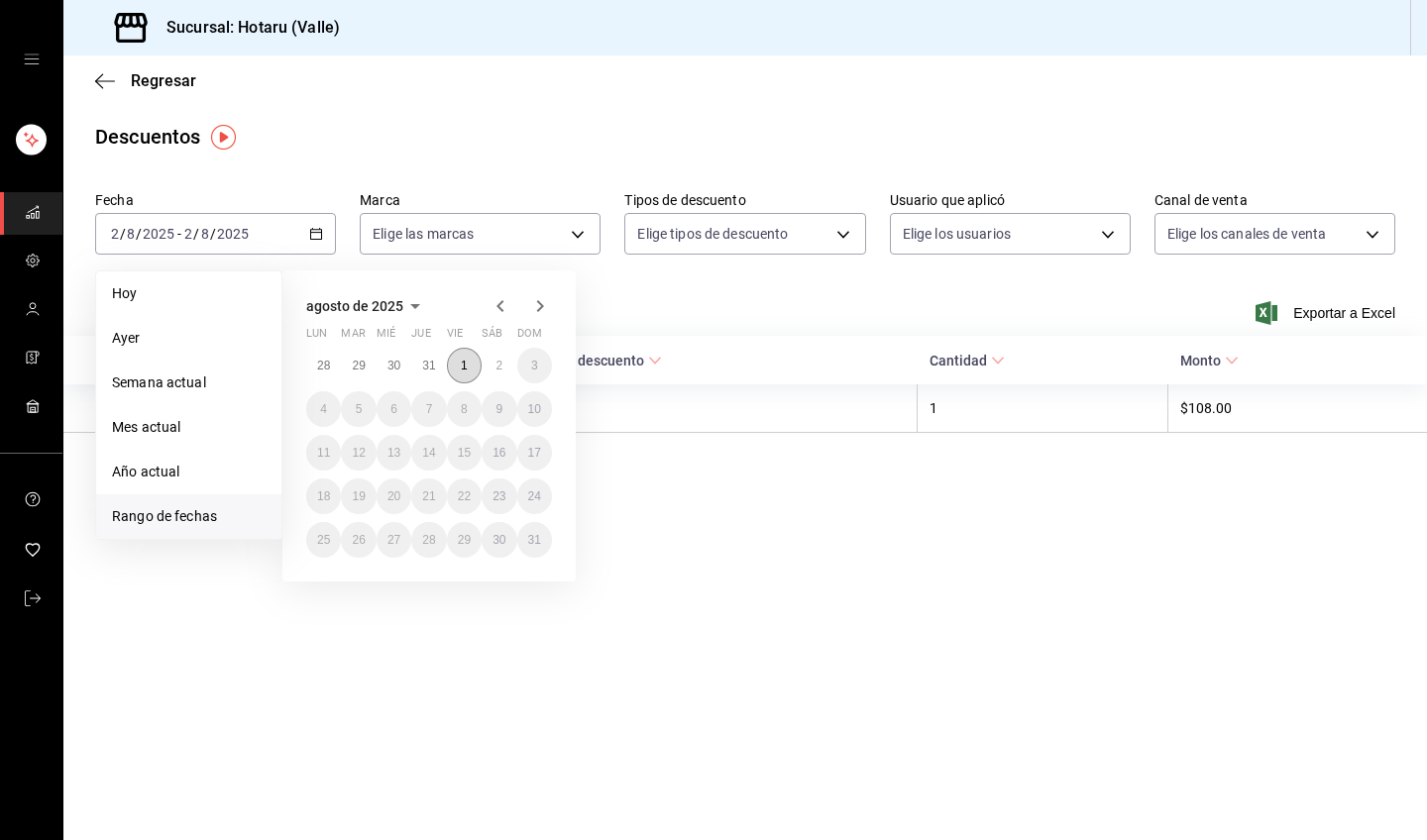 click on "1" at bounding box center [464, 366] 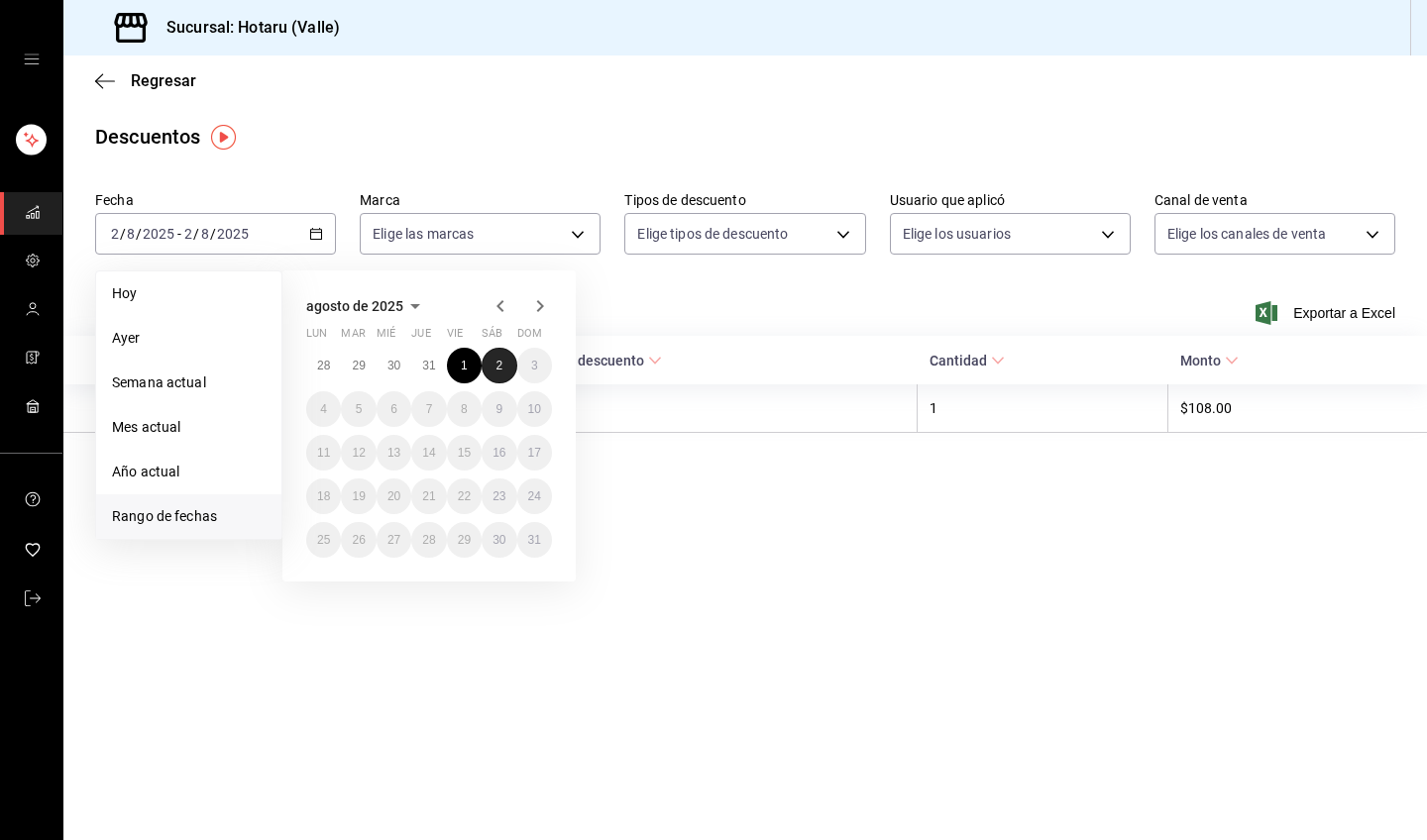 click on "2" at bounding box center [498, 366] 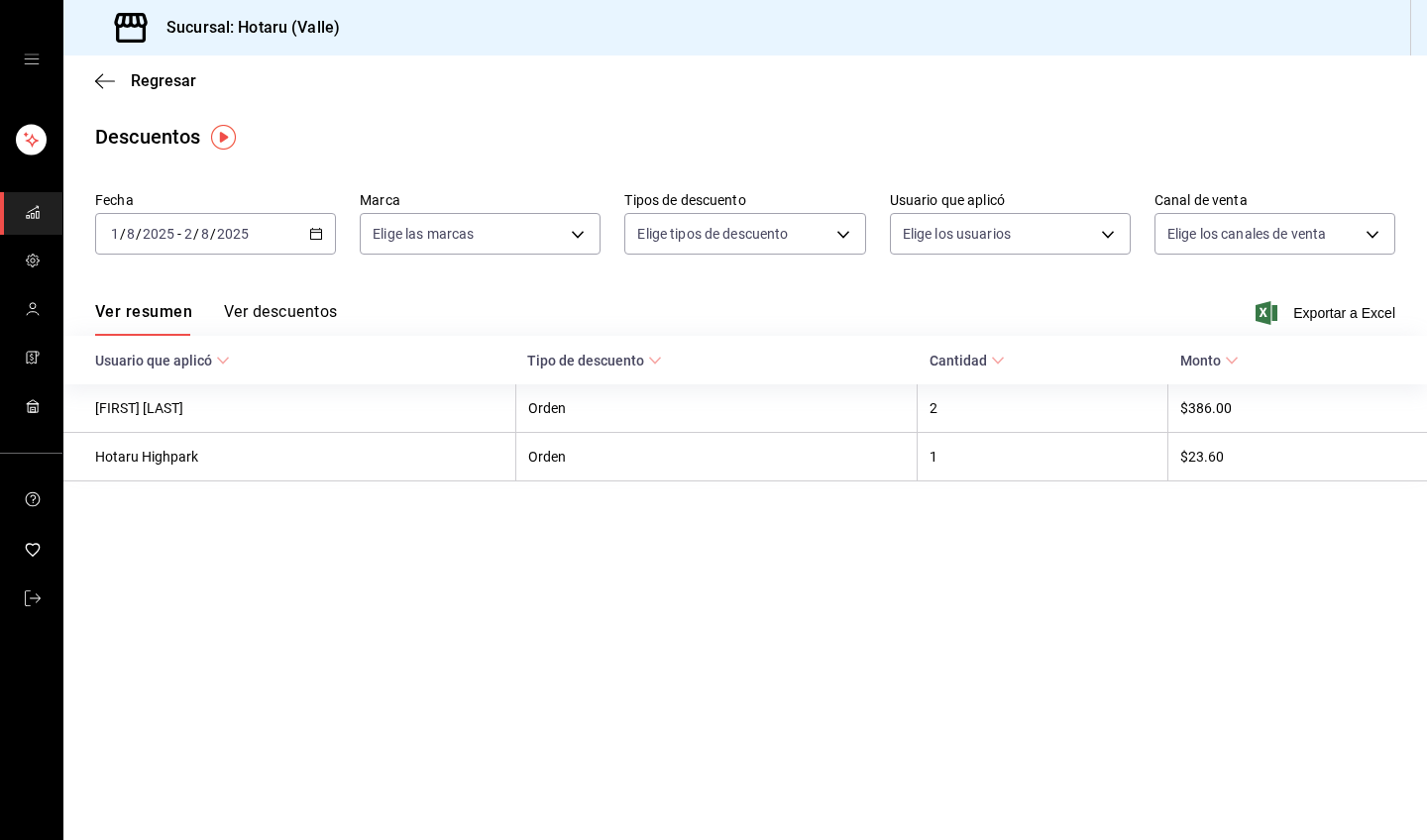 click on "Ver descuentos" at bounding box center [280, 319] 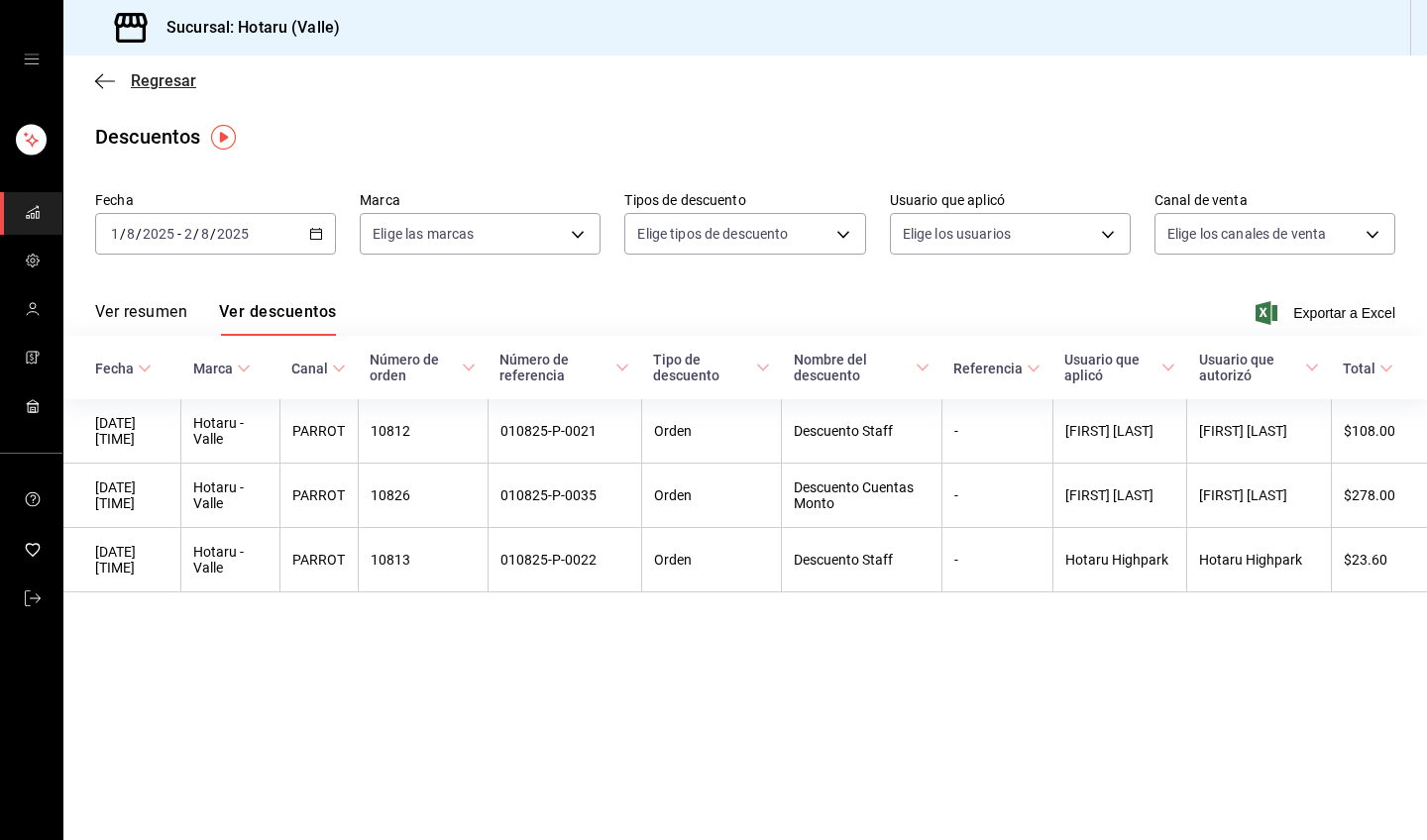 click 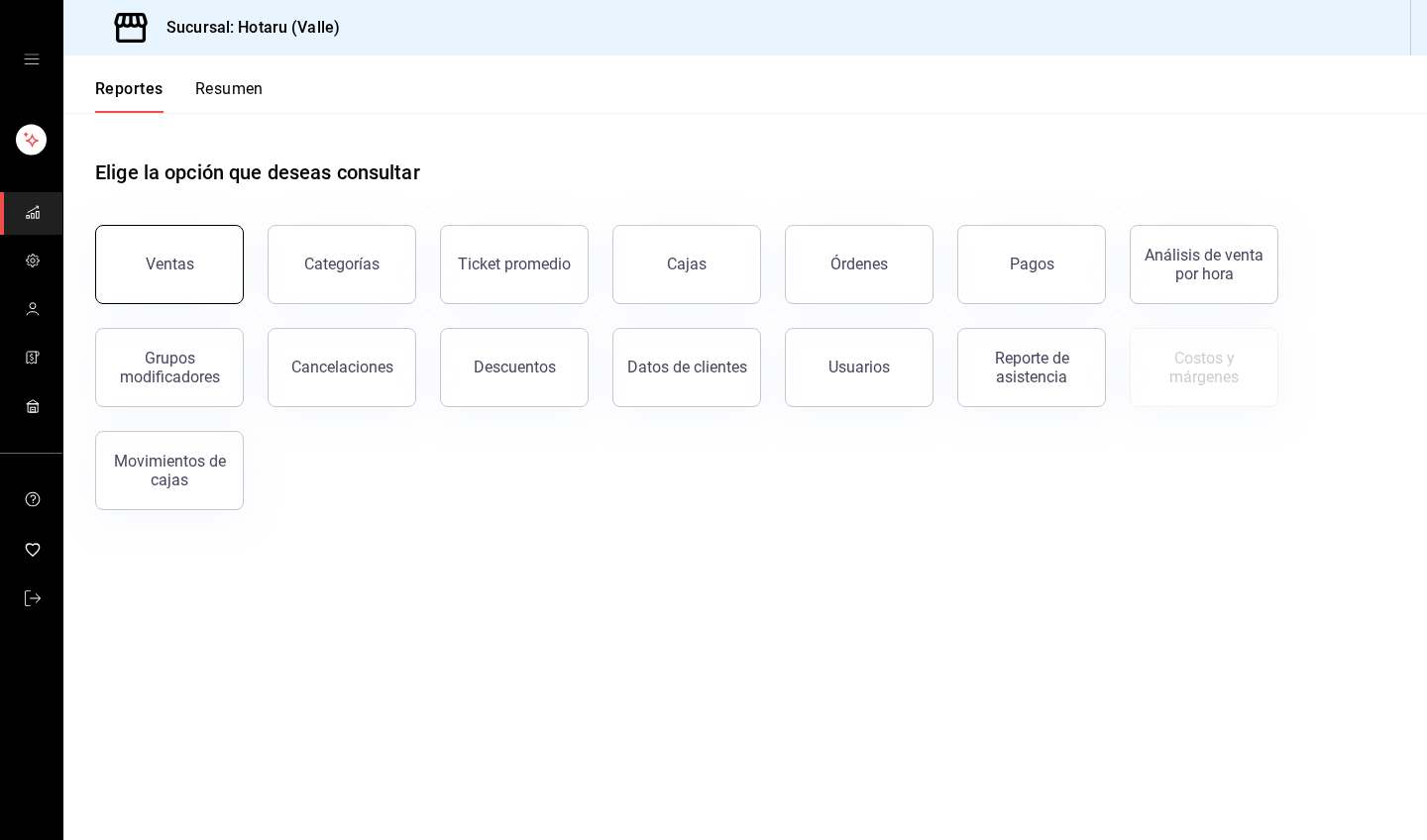 click on "Ventas" at bounding box center [169, 264] 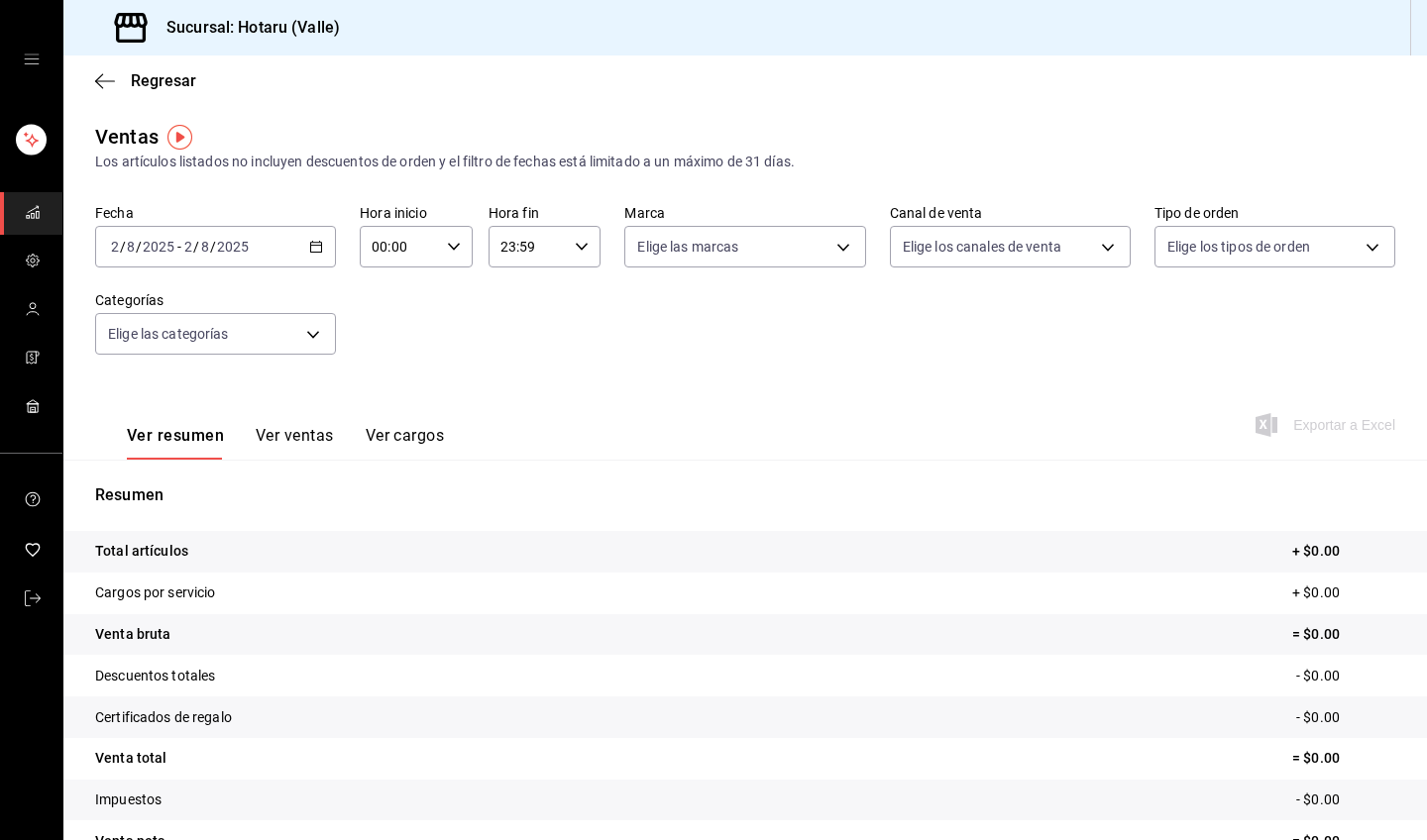 click 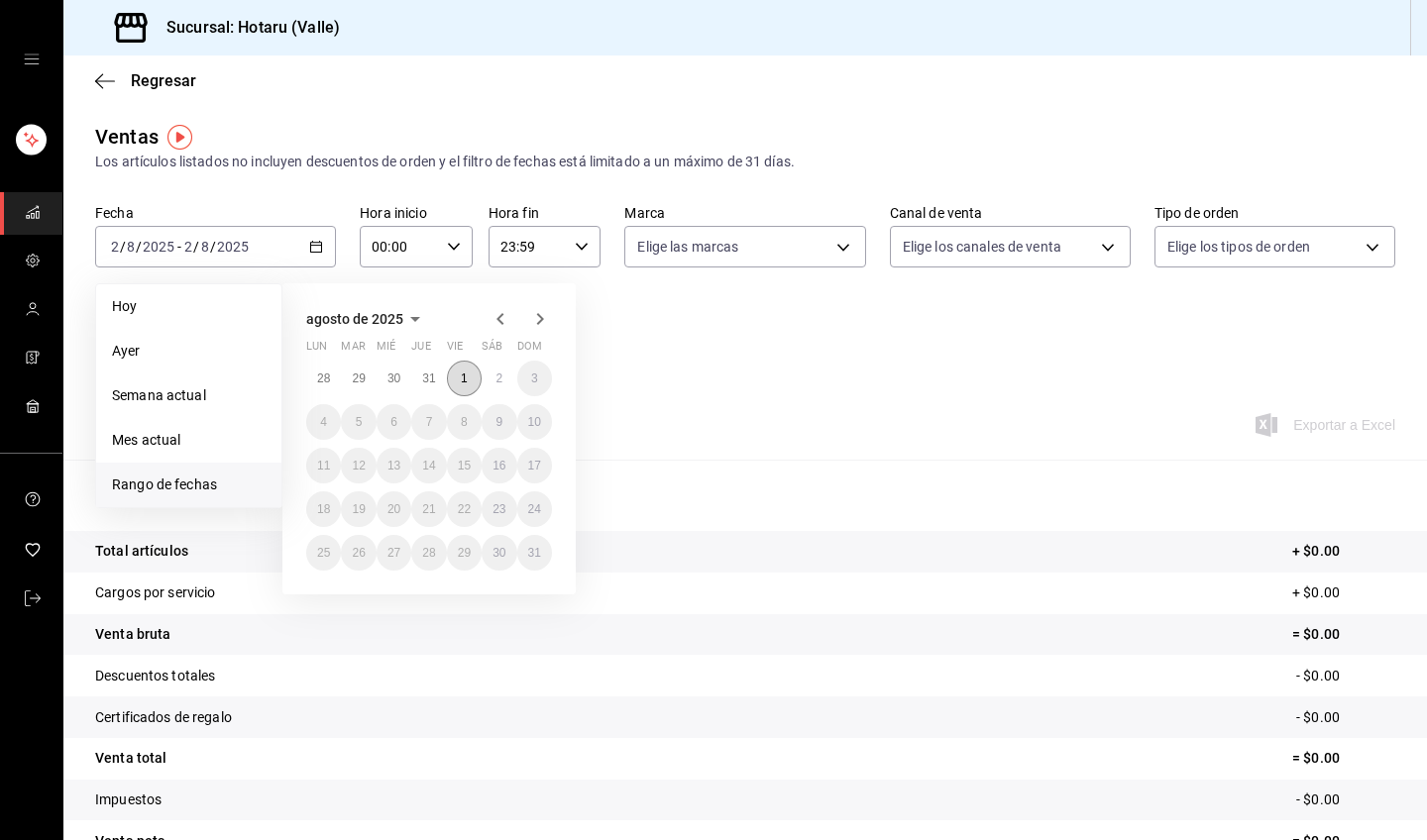 click on "1" at bounding box center (464, 378) 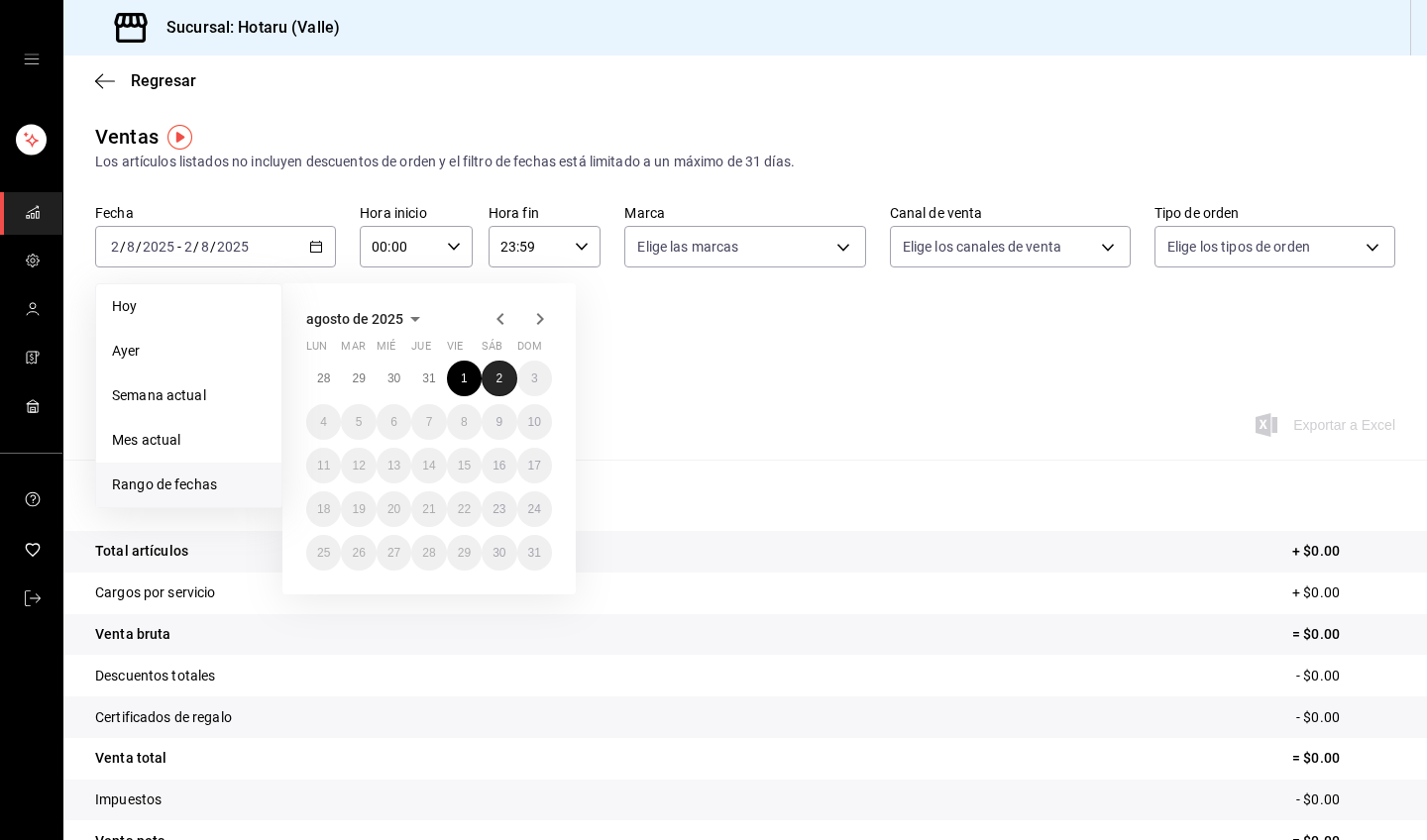 click on "2" at bounding box center (498, 378) 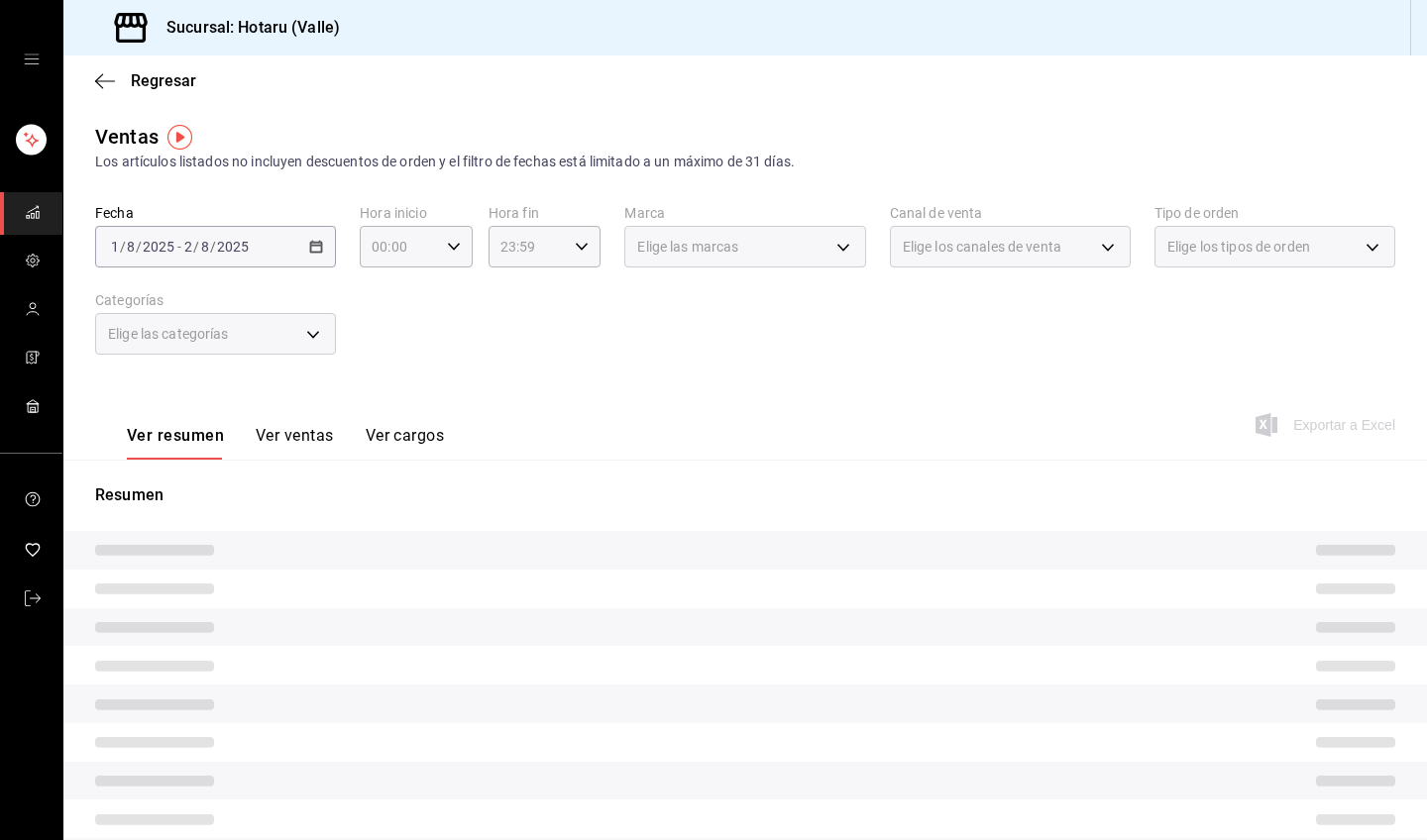 drag, startPoint x: 284, startPoint y: 437, endPoint x: 350, endPoint y: 441, distance: 66.1211 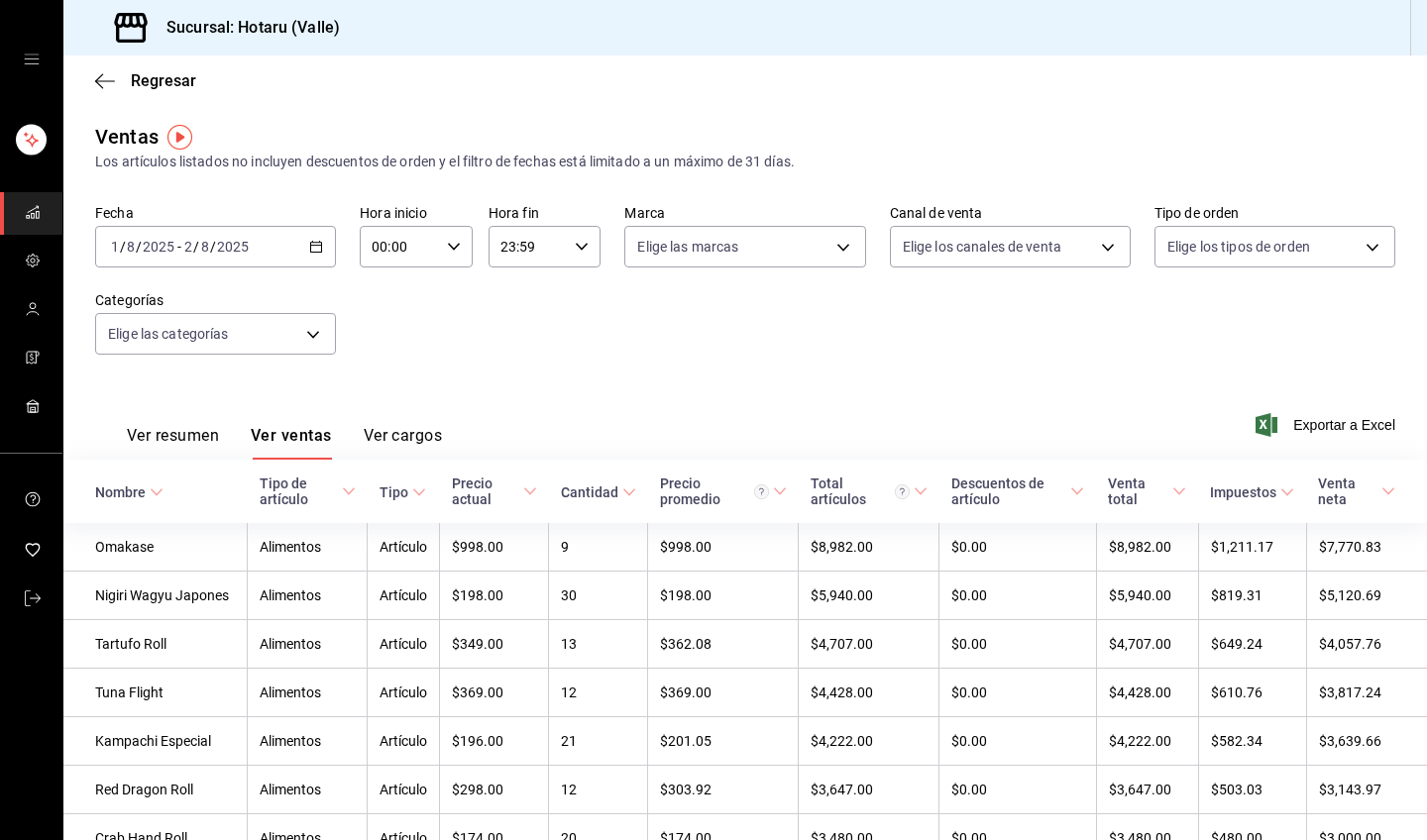click on "Ver resumen" at bounding box center [172, 443] 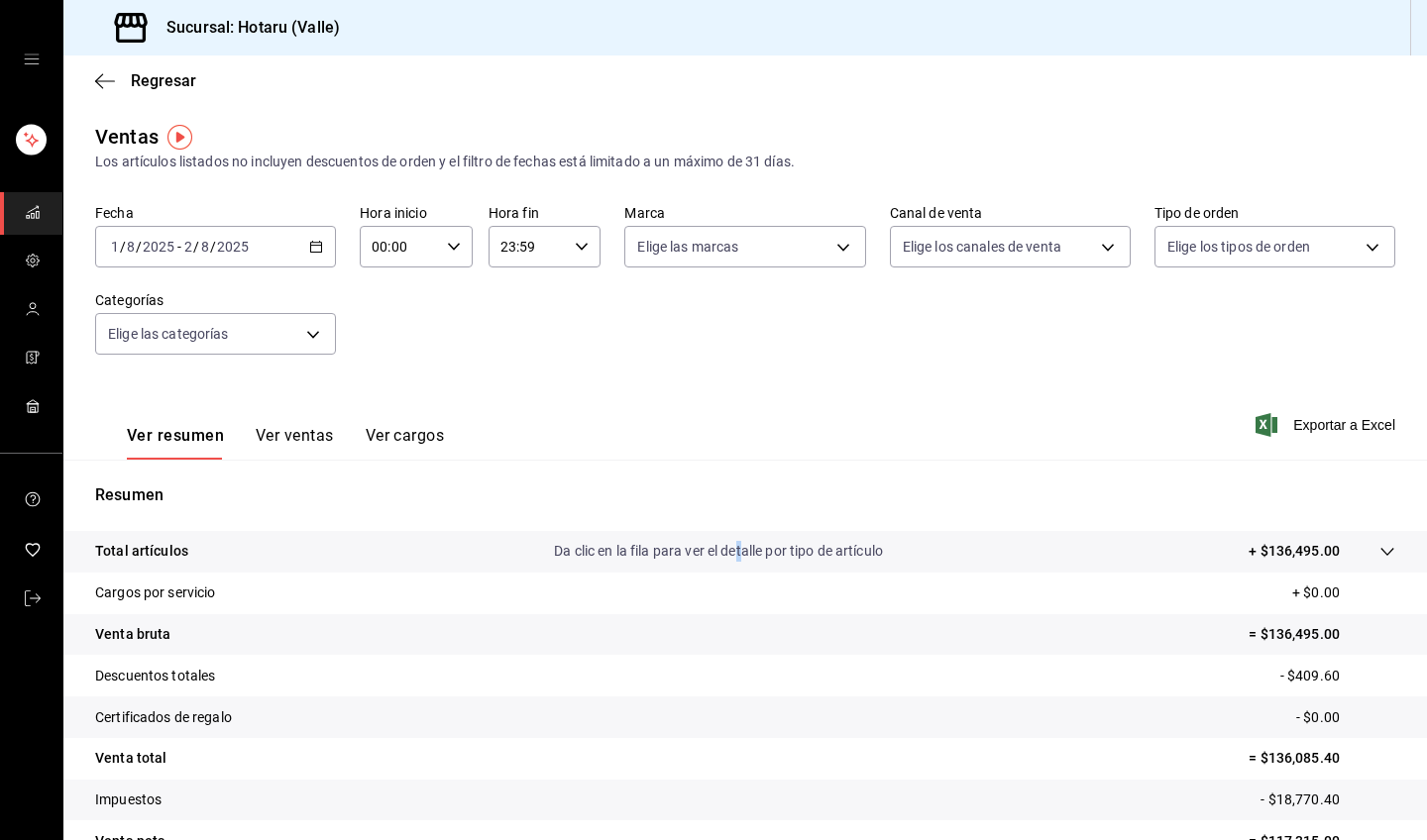 click on "Da clic en la fila para ver el detalle por tipo de artículo" at bounding box center [718, 551] 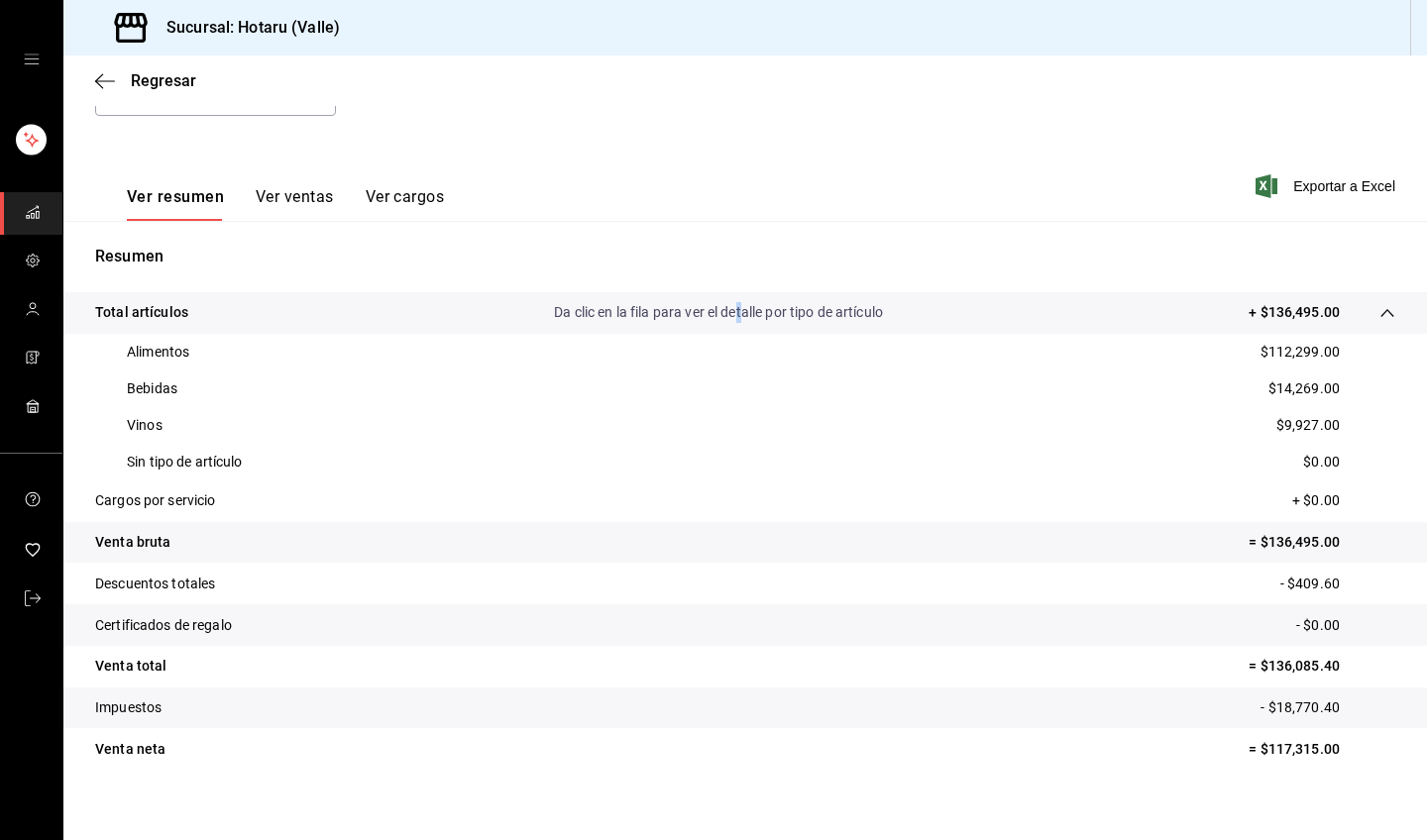 scroll, scrollTop: 251, scrollLeft: 0, axis: vertical 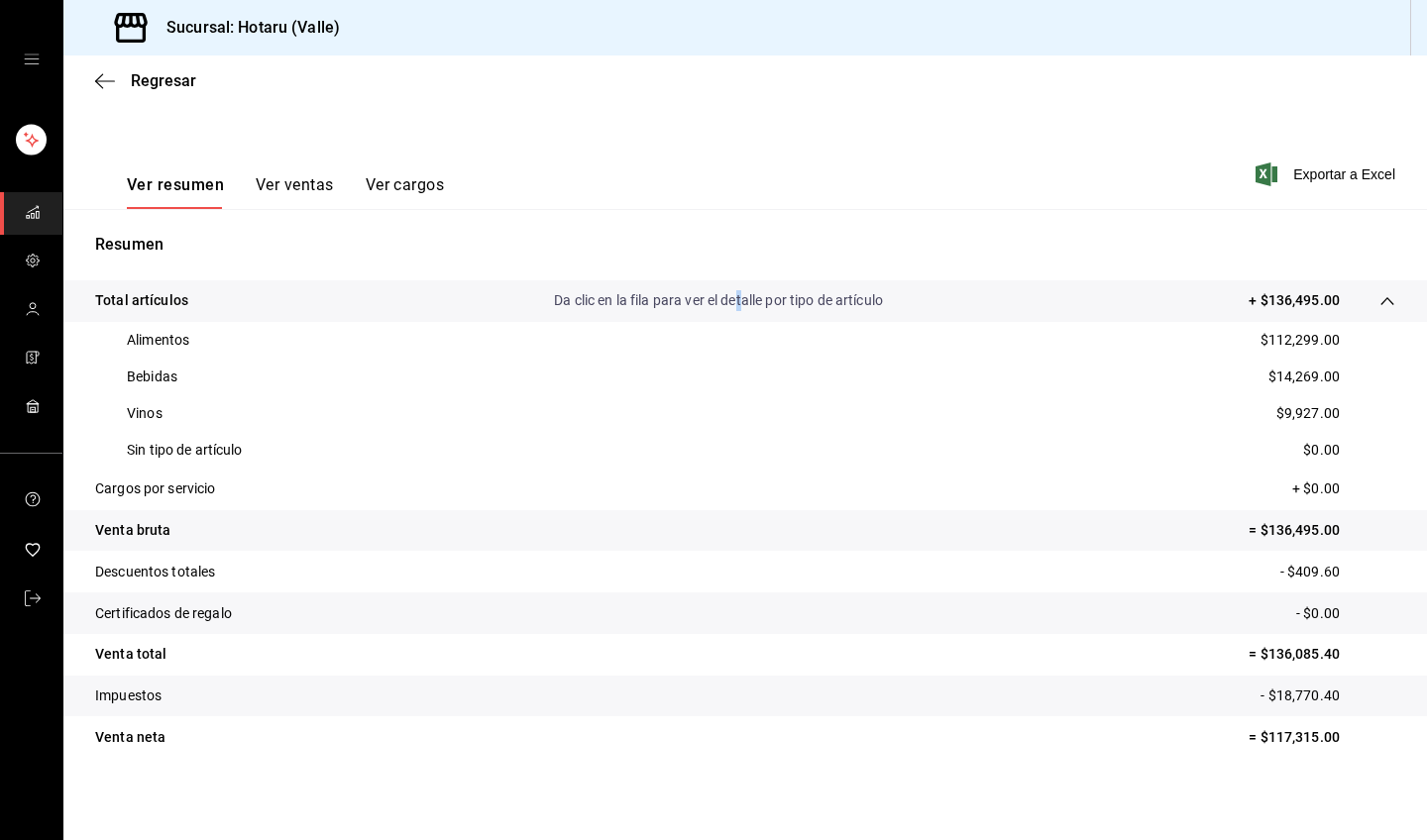 click on "Ver ventas" at bounding box center (294, 192) 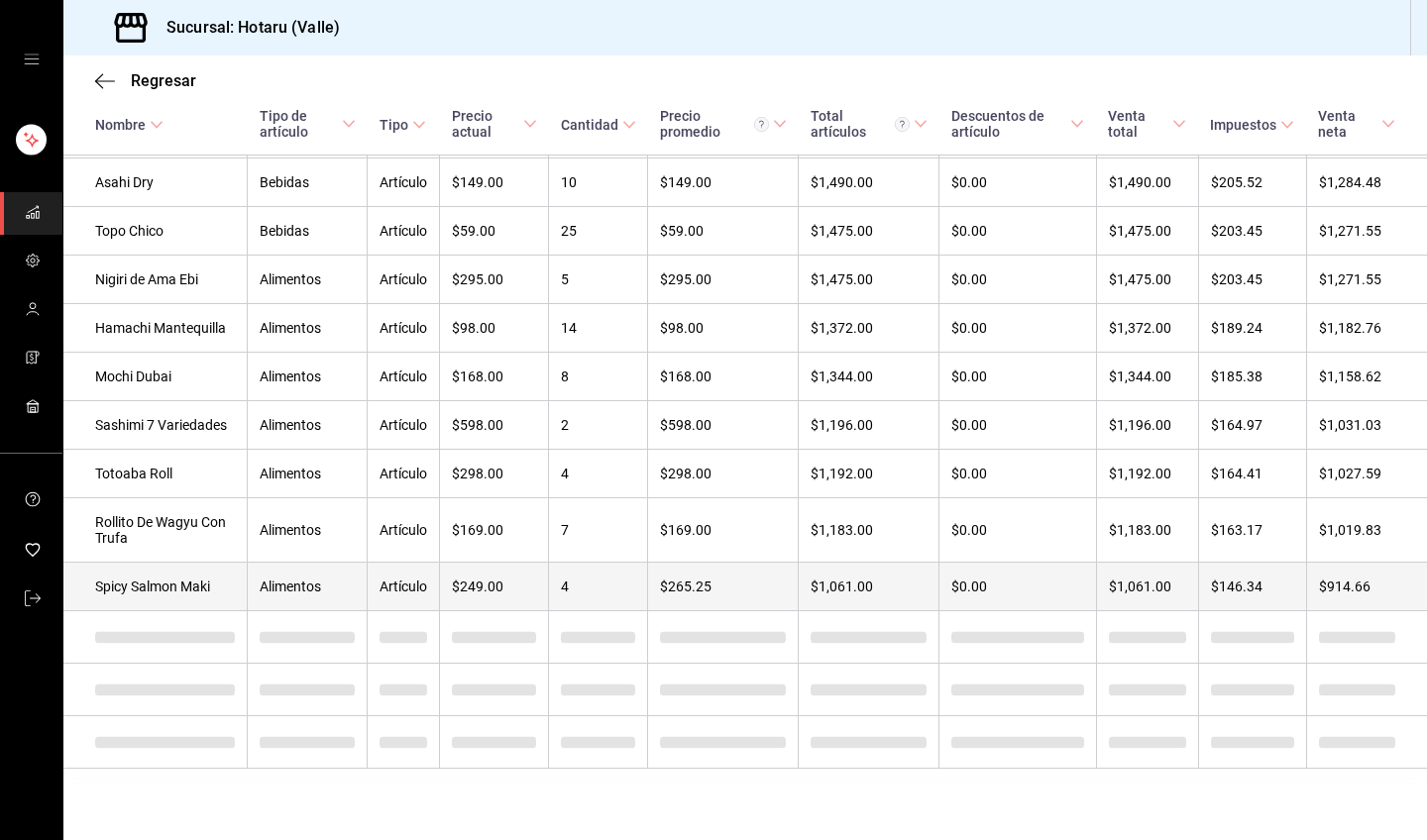 scroll, scrollTop: 1953, scrollLeft: 0, axis: vertical 